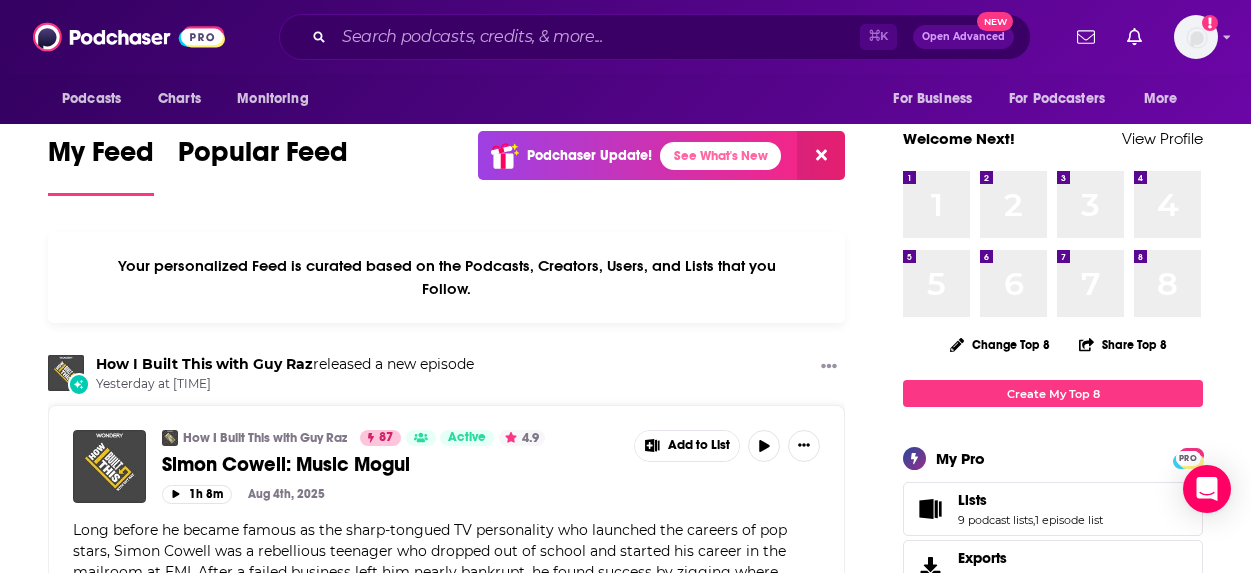 scroll, scrollTop: 0, scrollLeft: 0, axis: both 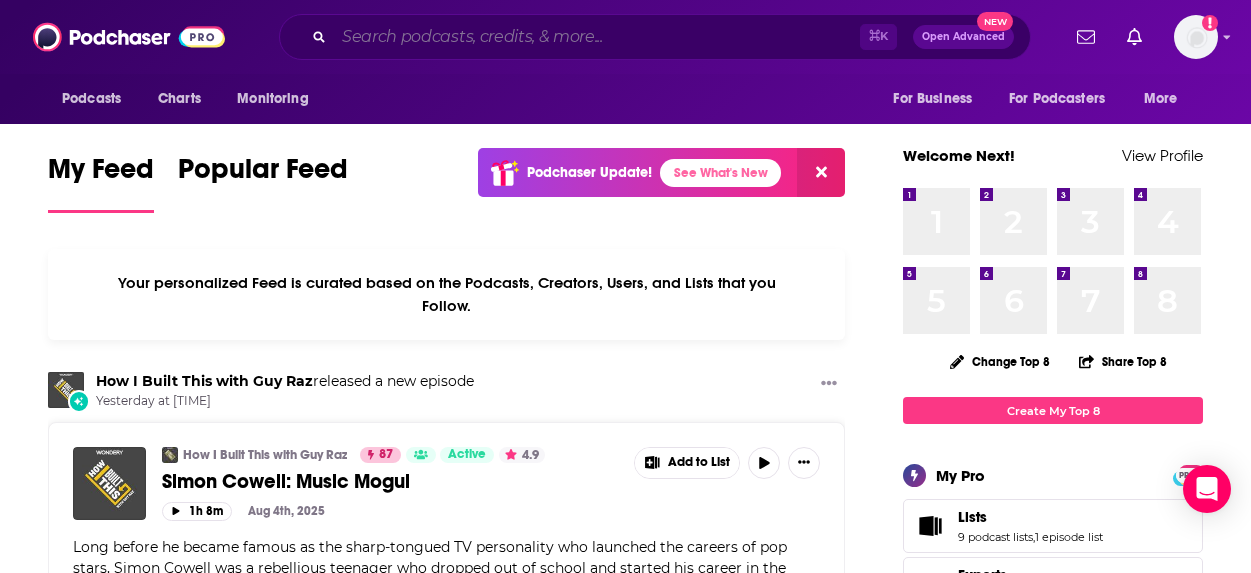 click at bounding box center (597, 37) 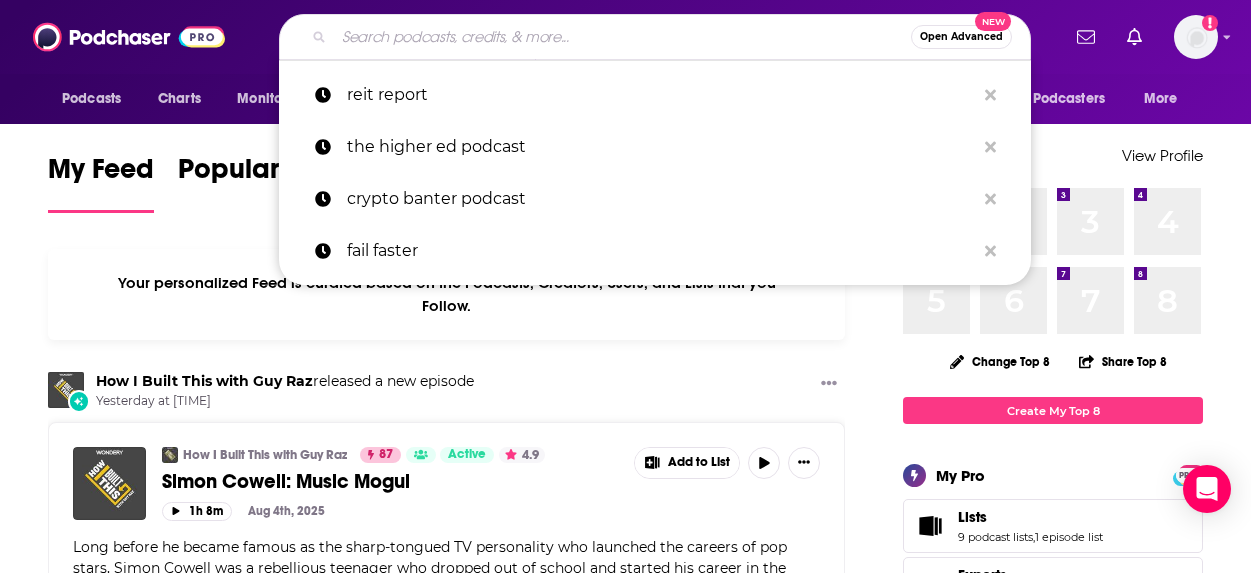 click at bounding box center [622, 37] 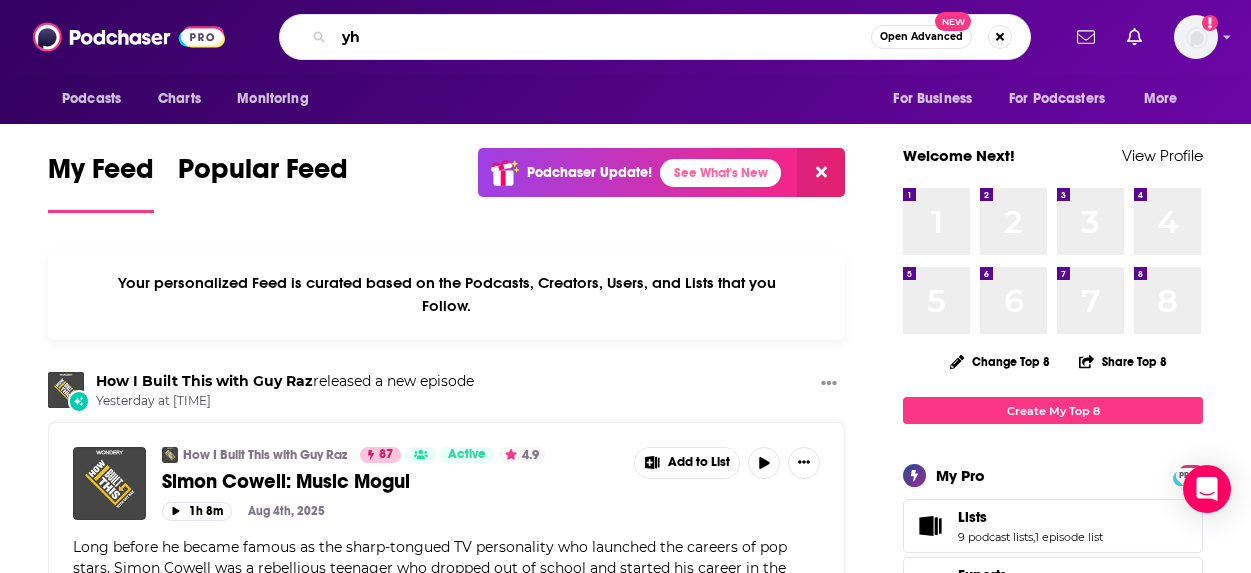 type on "y" 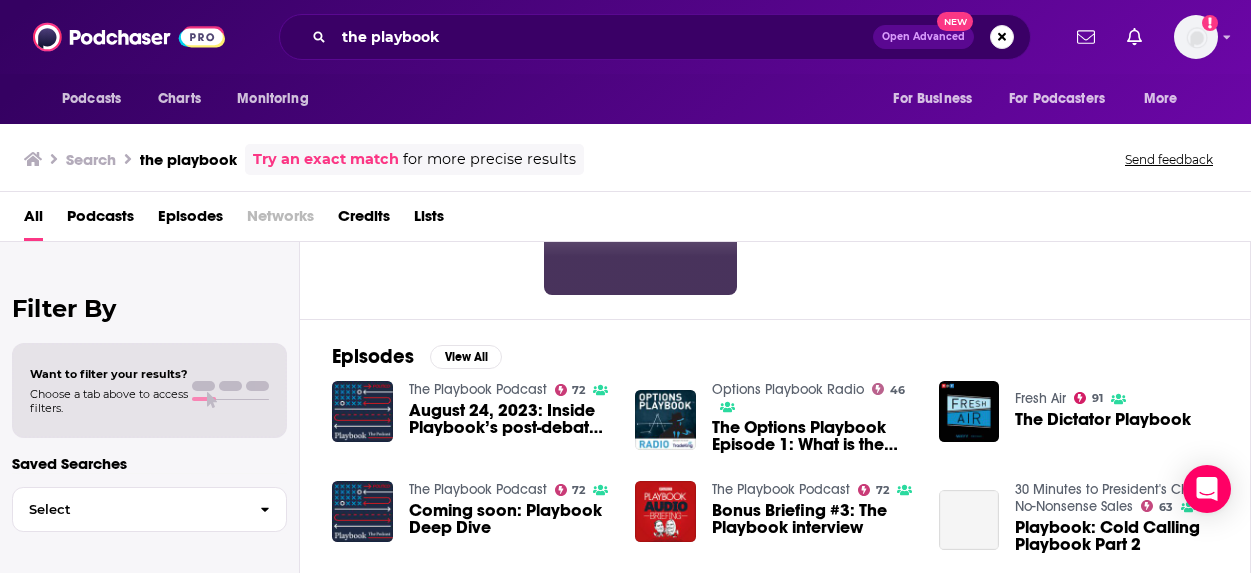 scroll, scrollTop: 205, scrollLeft: 0, axis: vertical 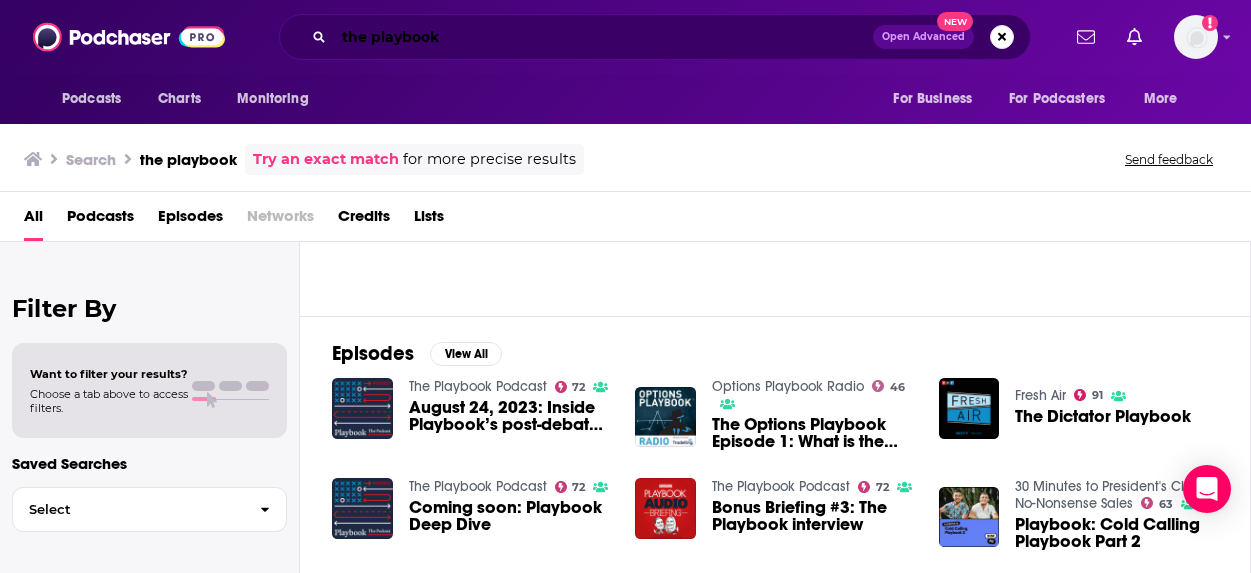 click on "the playbook" at bounding box center [603, 37] 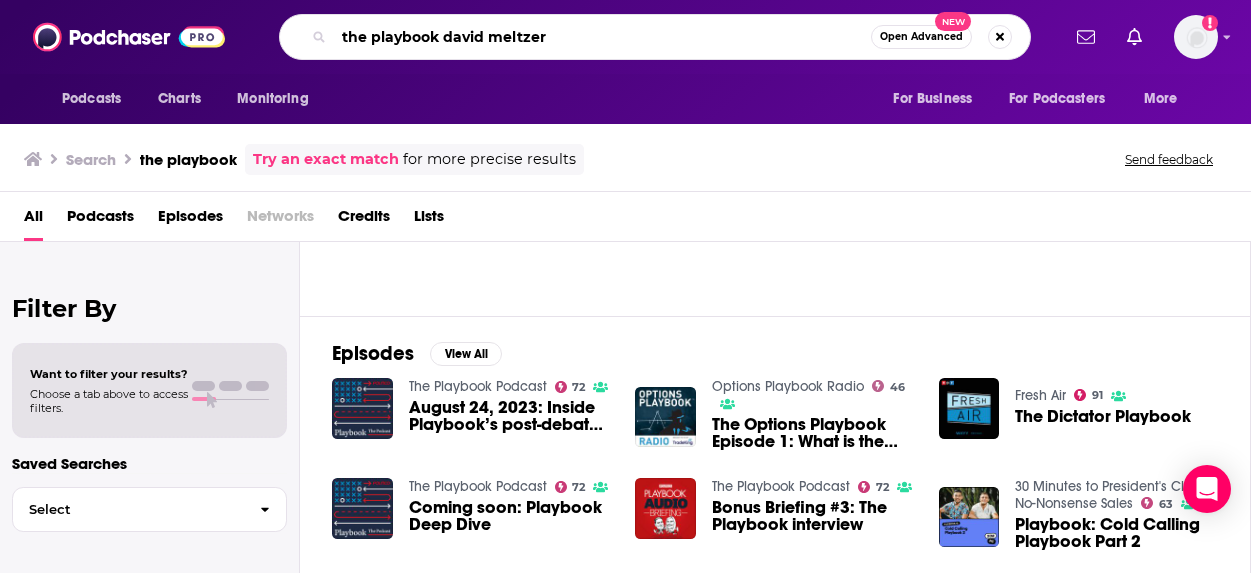 type on "the playbook david meltzer" 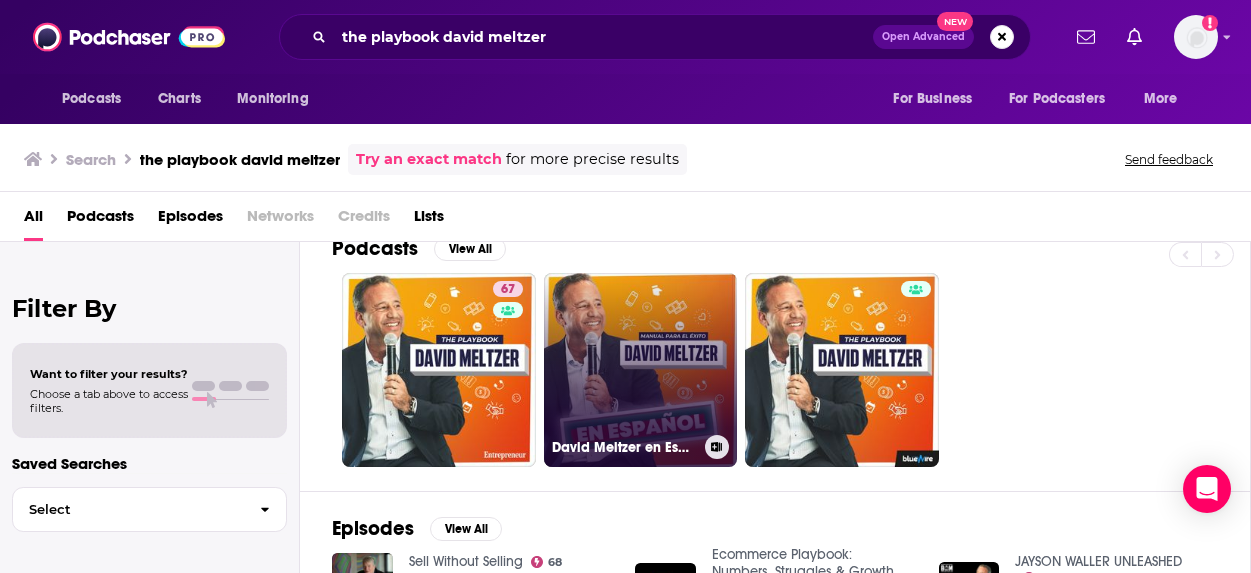 scroll, scrollTop: 20, scrollLeft: 0, axis: vertical 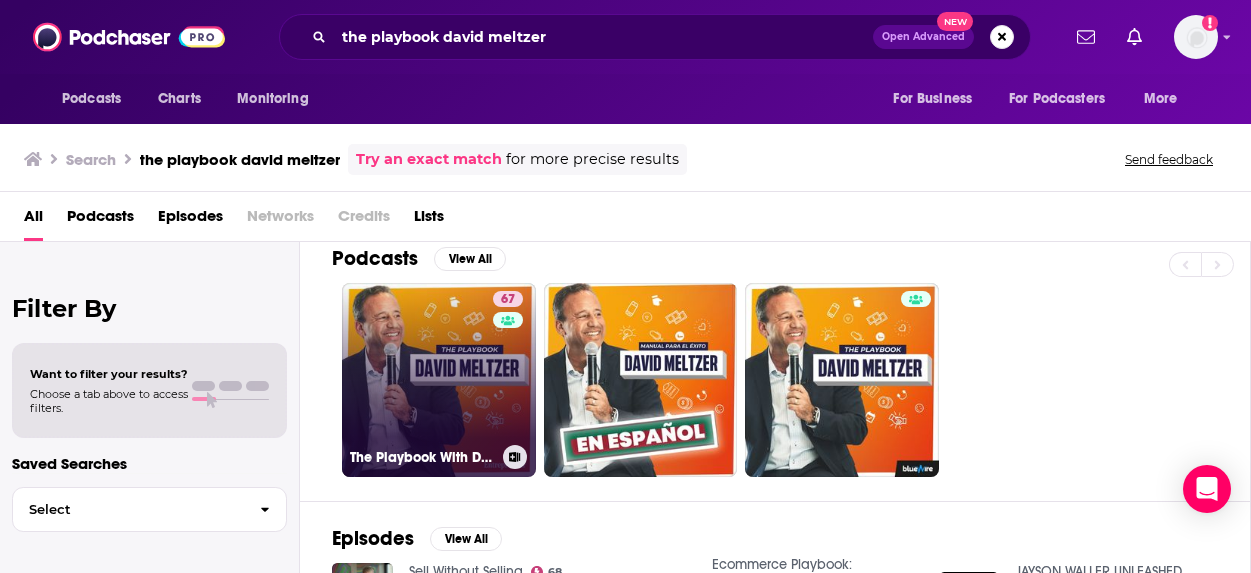click on "67 The Playbook With [FIRST] [LAST]" at bounding box center [439, 380] 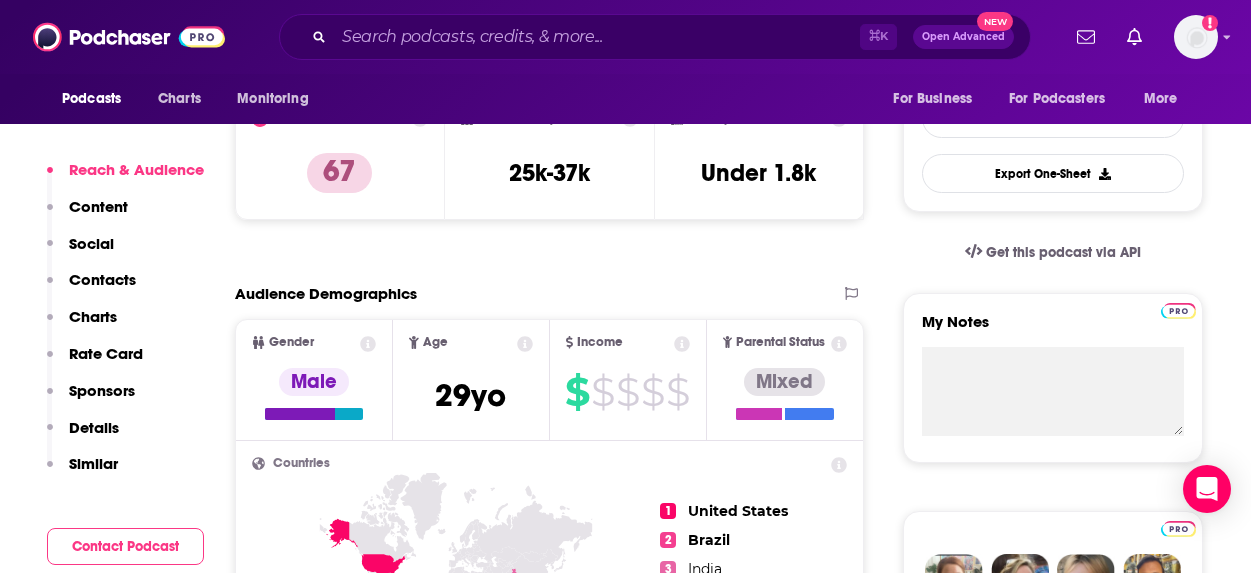 scroll, scrollTop: 0, scrollLeft: 0, axis: both 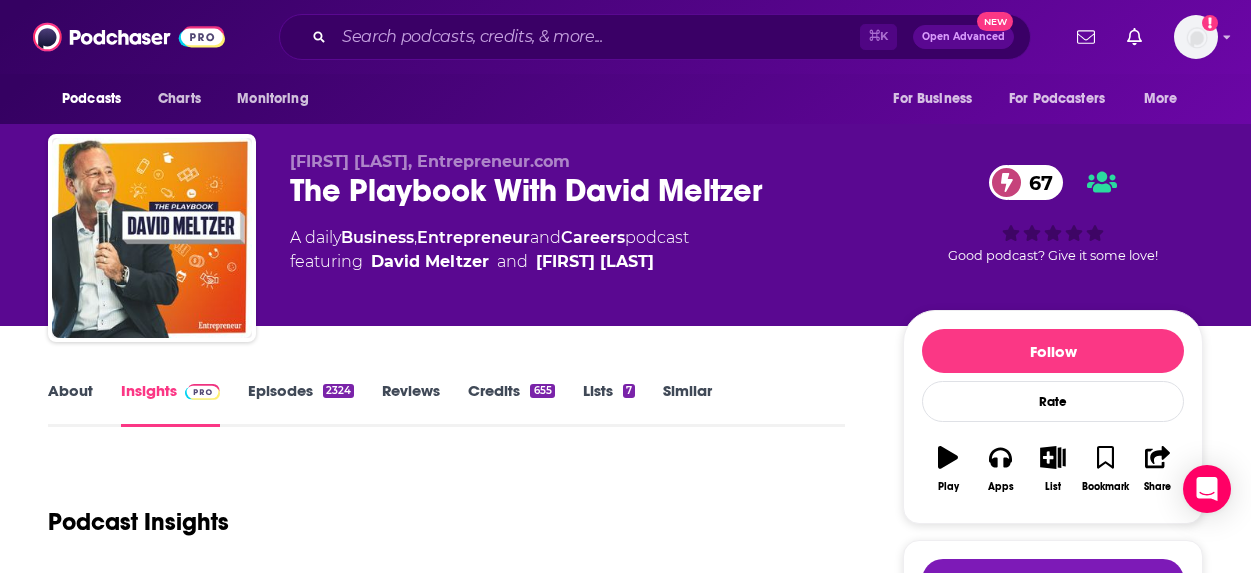 click on "Episodes 2324" at bounding box center (301, 404) 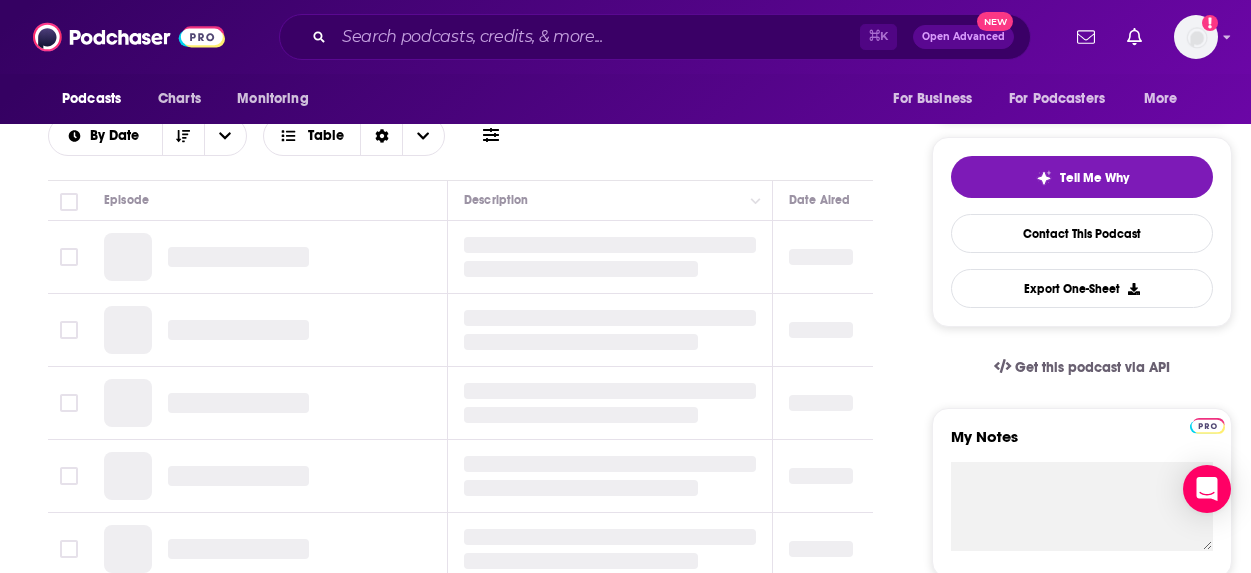 scroll, scrollTop: 405, scrollLeft: 0, axis: vertical 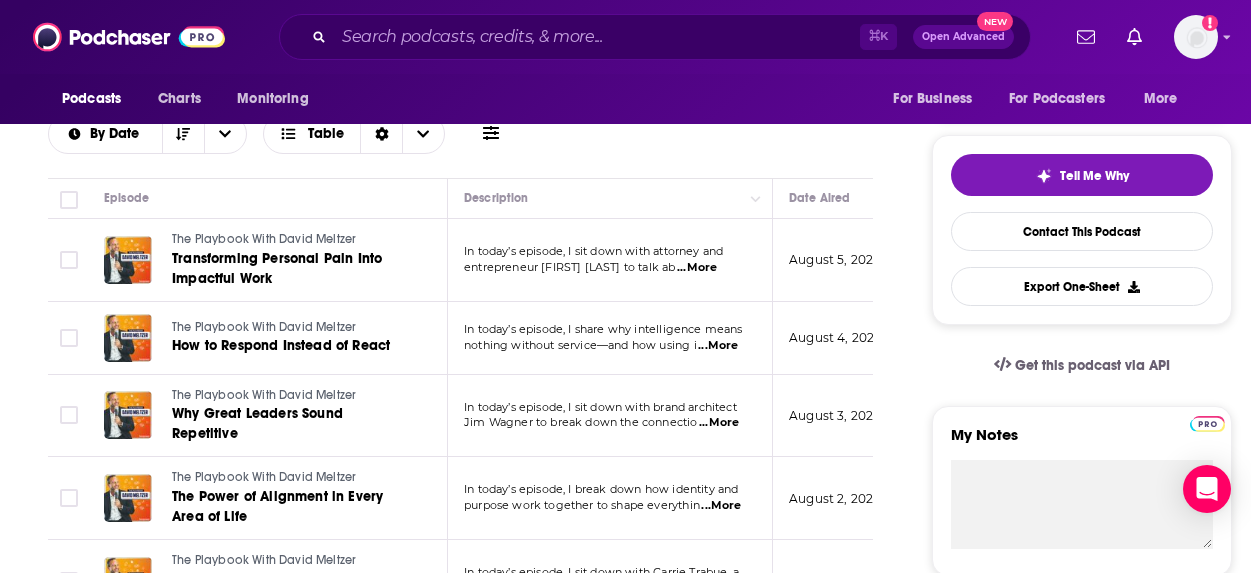 click on "...More" at bounding box center (697, 268) 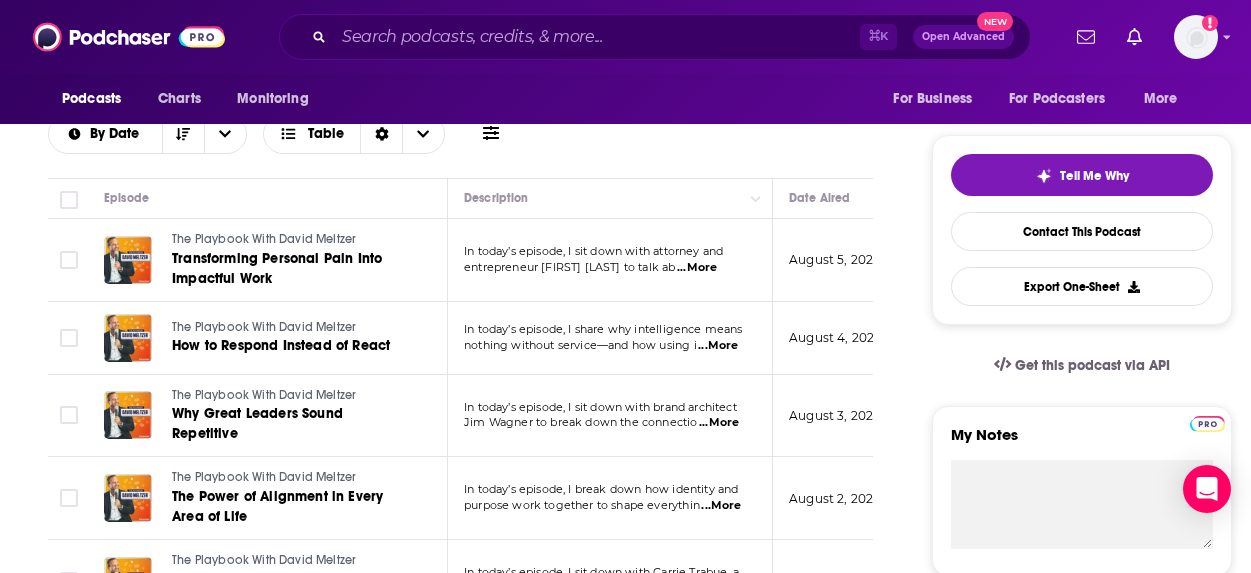 click on "In today’s episode, I sit down with attorney and entrepreneur [FIRST] [LAST] to talk ab  ...More" at bounding box center [610, 260] 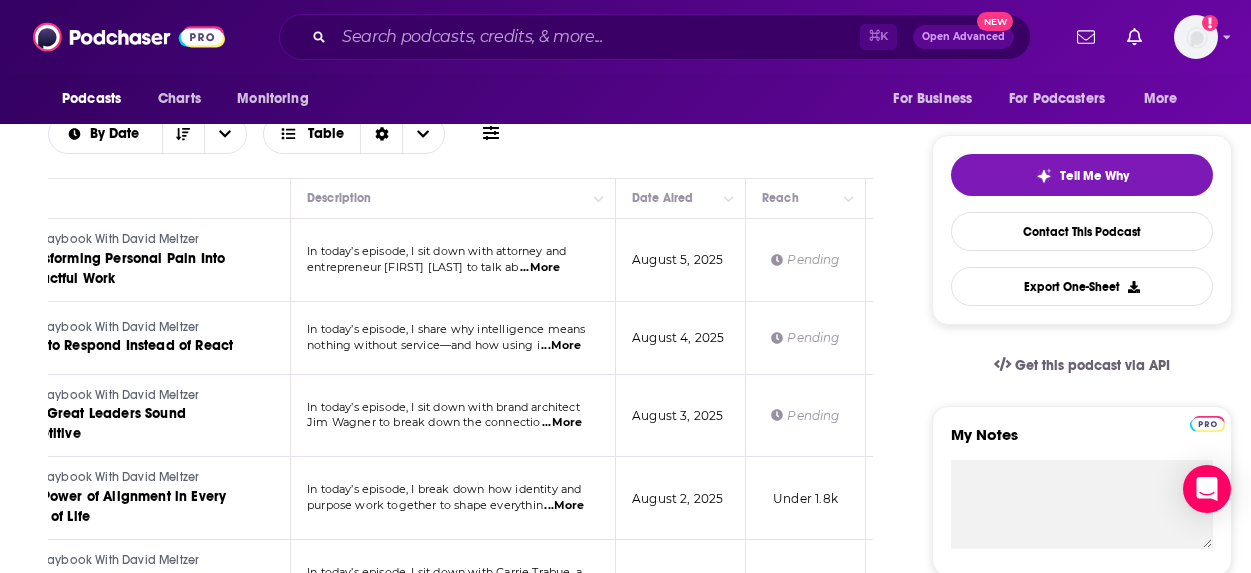 scroll, scrollTop: 0, scrollLeft: 0, axis: both 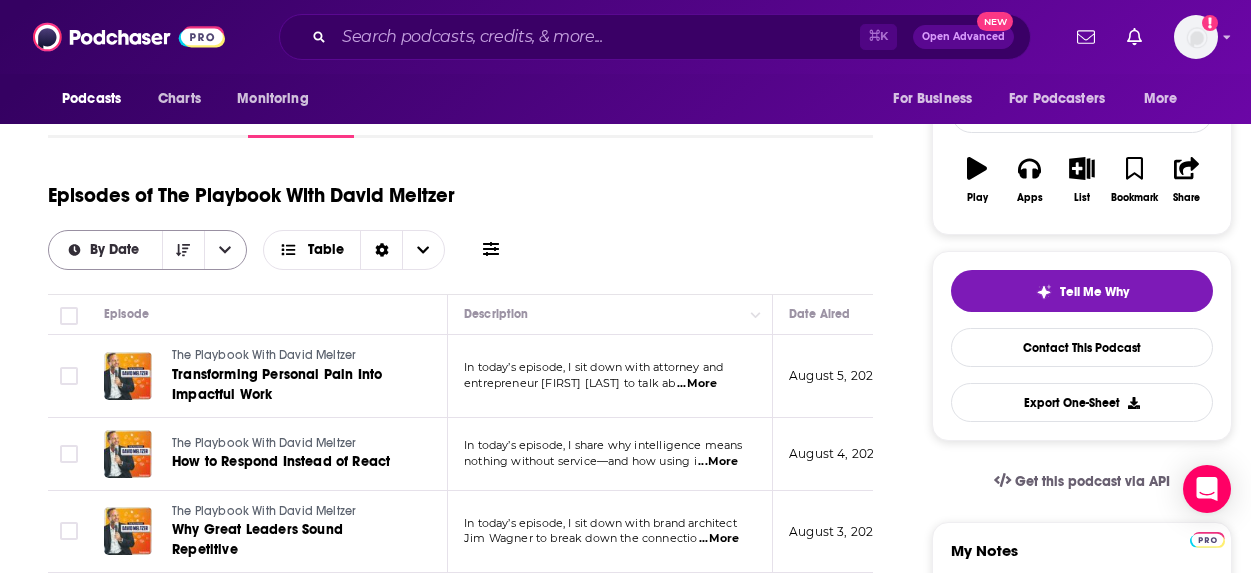 click 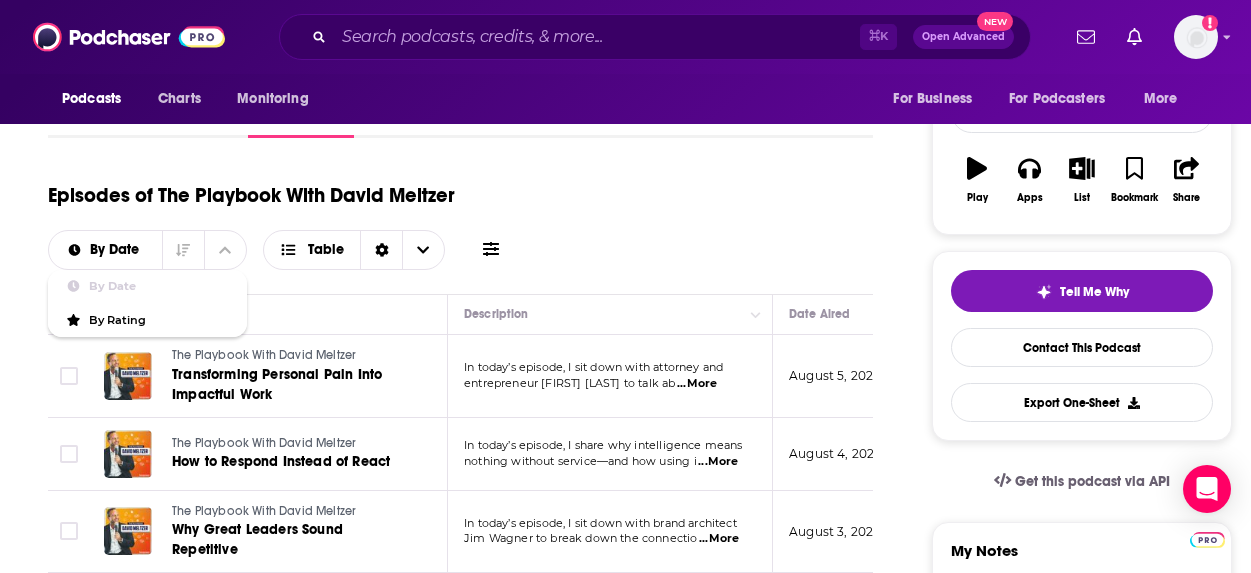 click at bounding box center [491, 249] 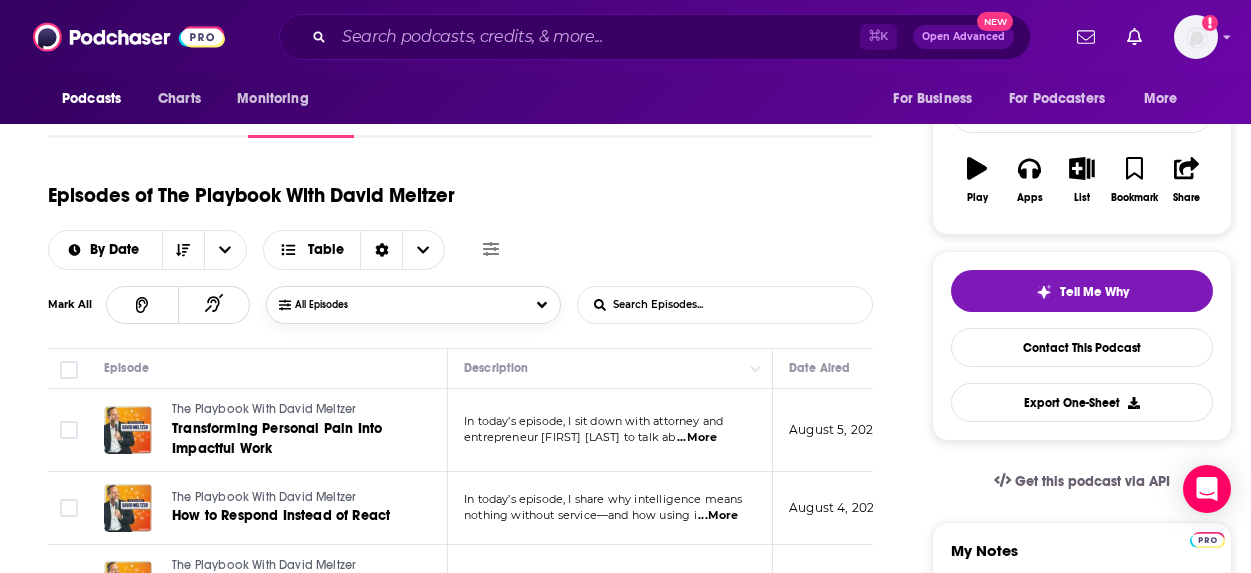 click on "All Episodes" at bounding box center [413, 305] 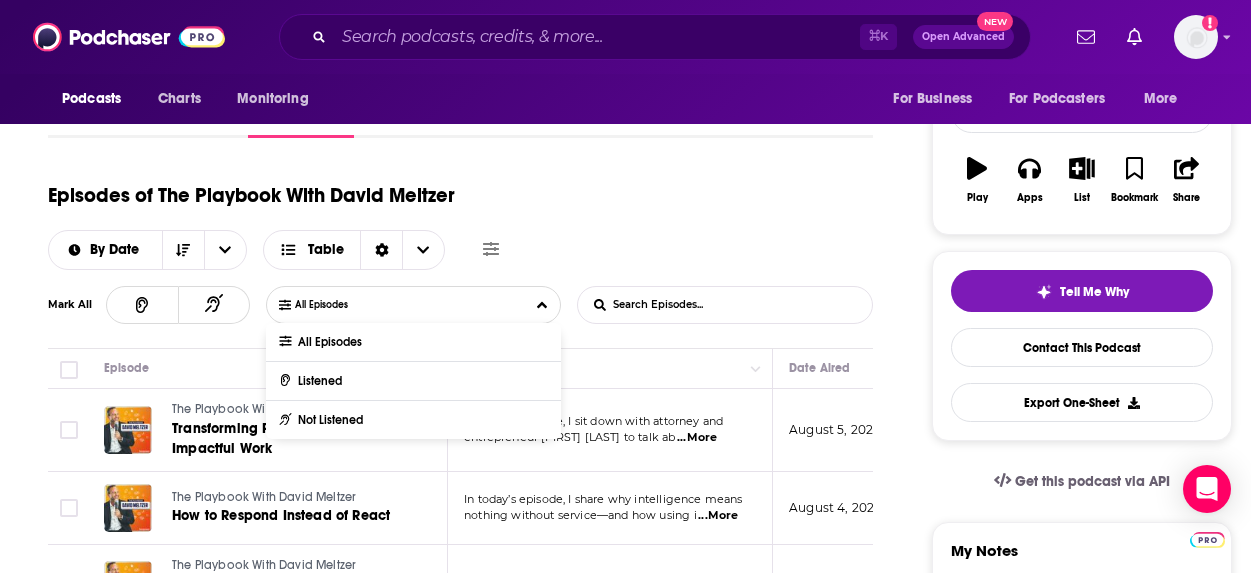 click on "Episodes of The Playbook With David Meltzer By Date Table" at bounding box center [460, 220] 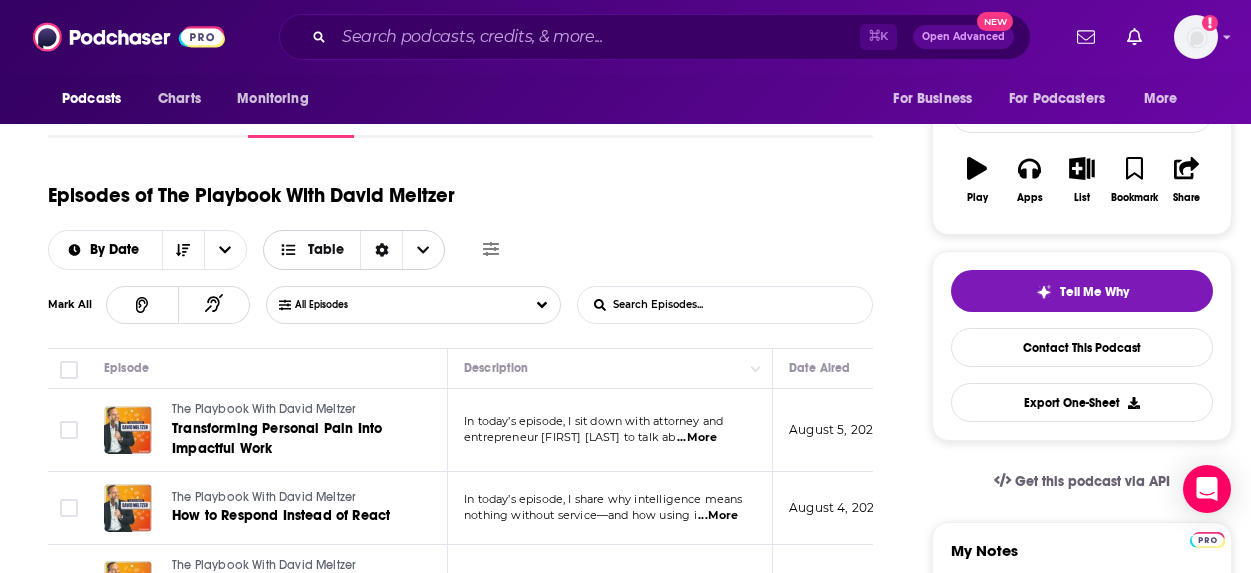 click on "Table" at bounding box center [326, 250] 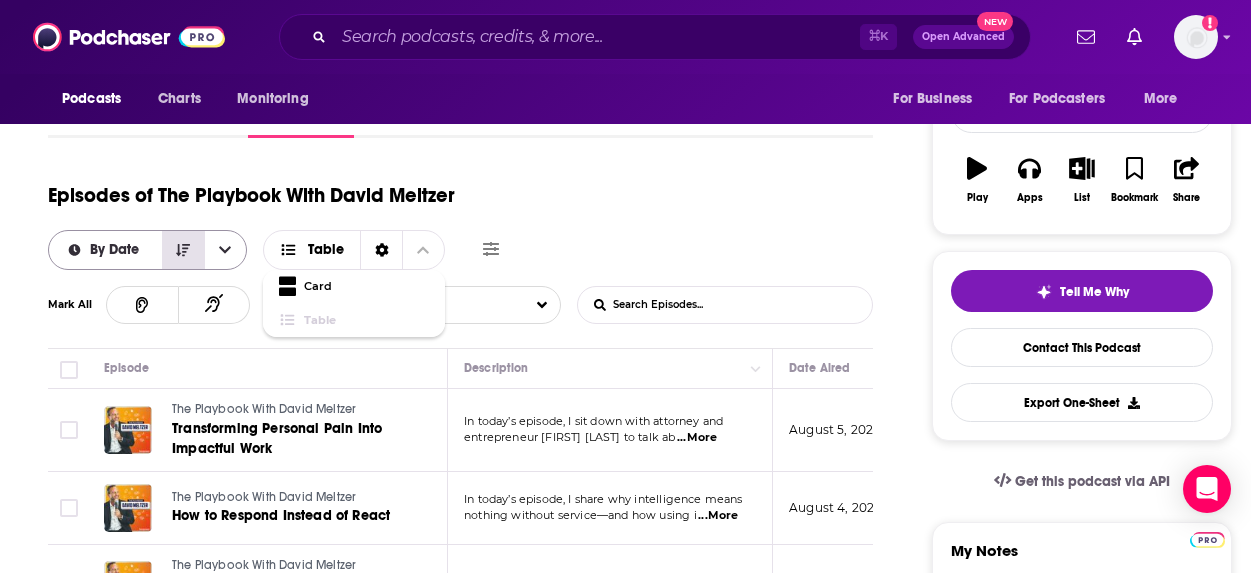 click 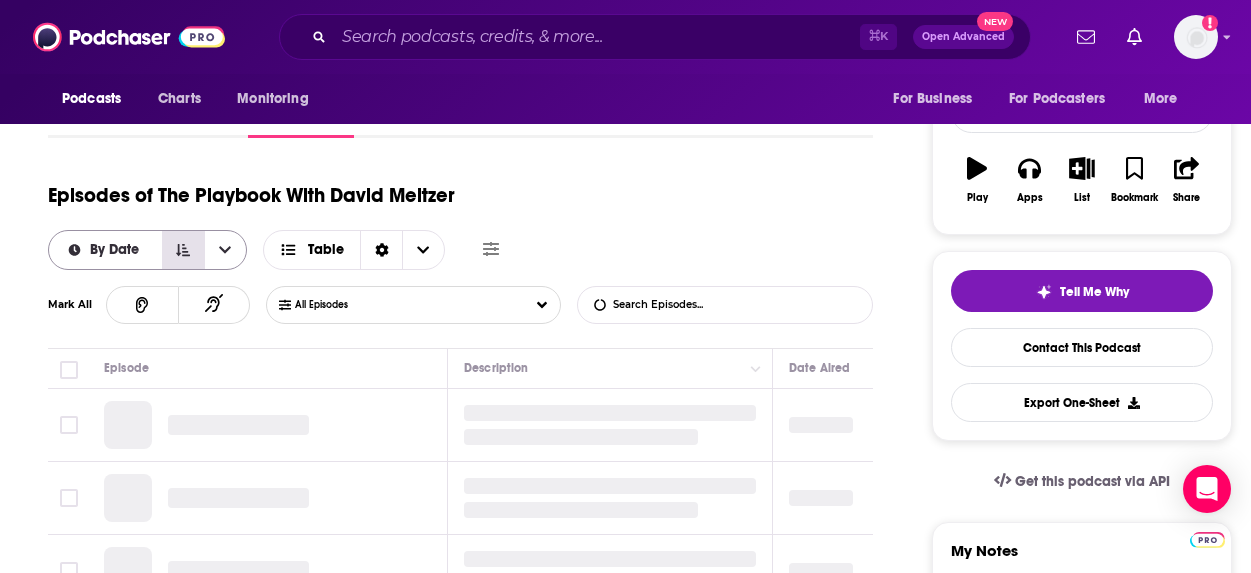click 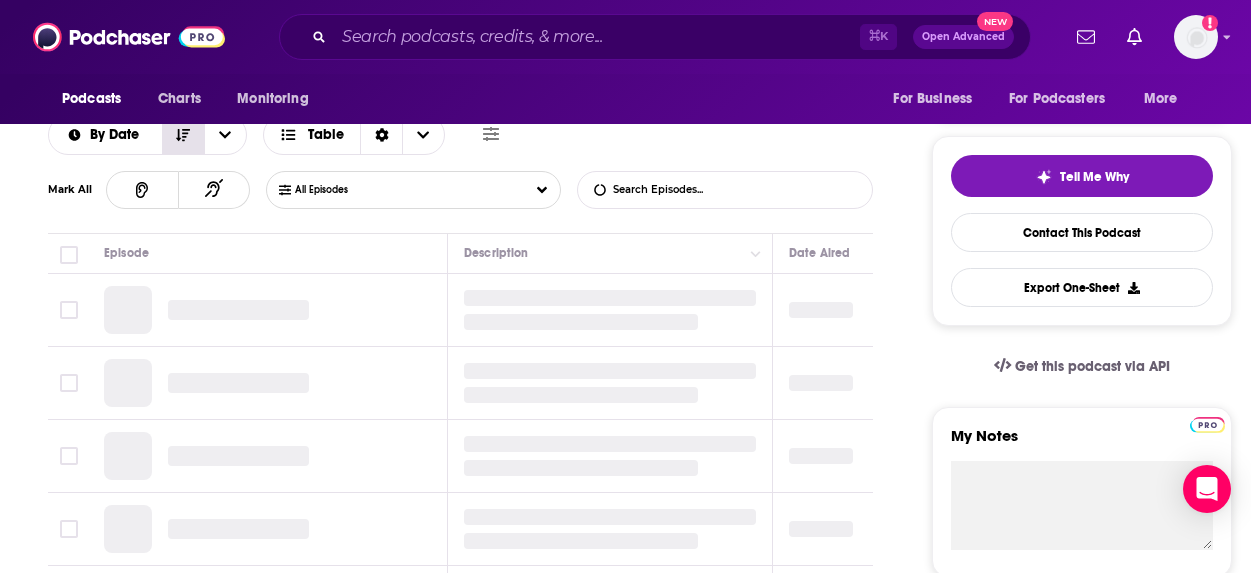 scroll, scrollTop: 409, scrollLeft: 0, axis: vertical 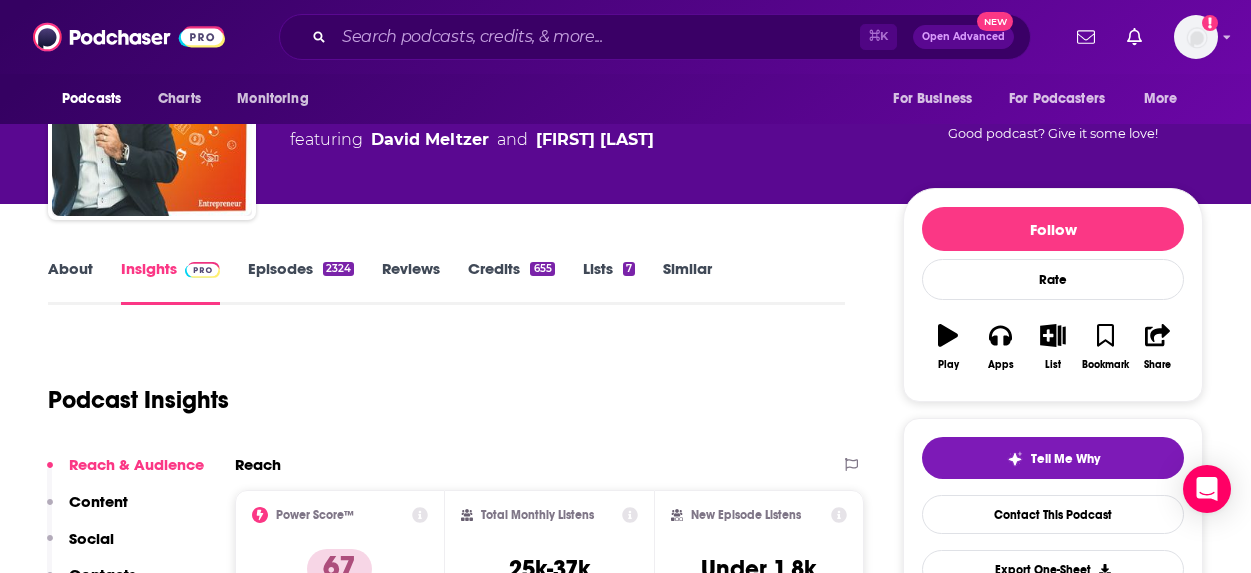 click on "Episodes 2324" at bounding box center (301, 282) 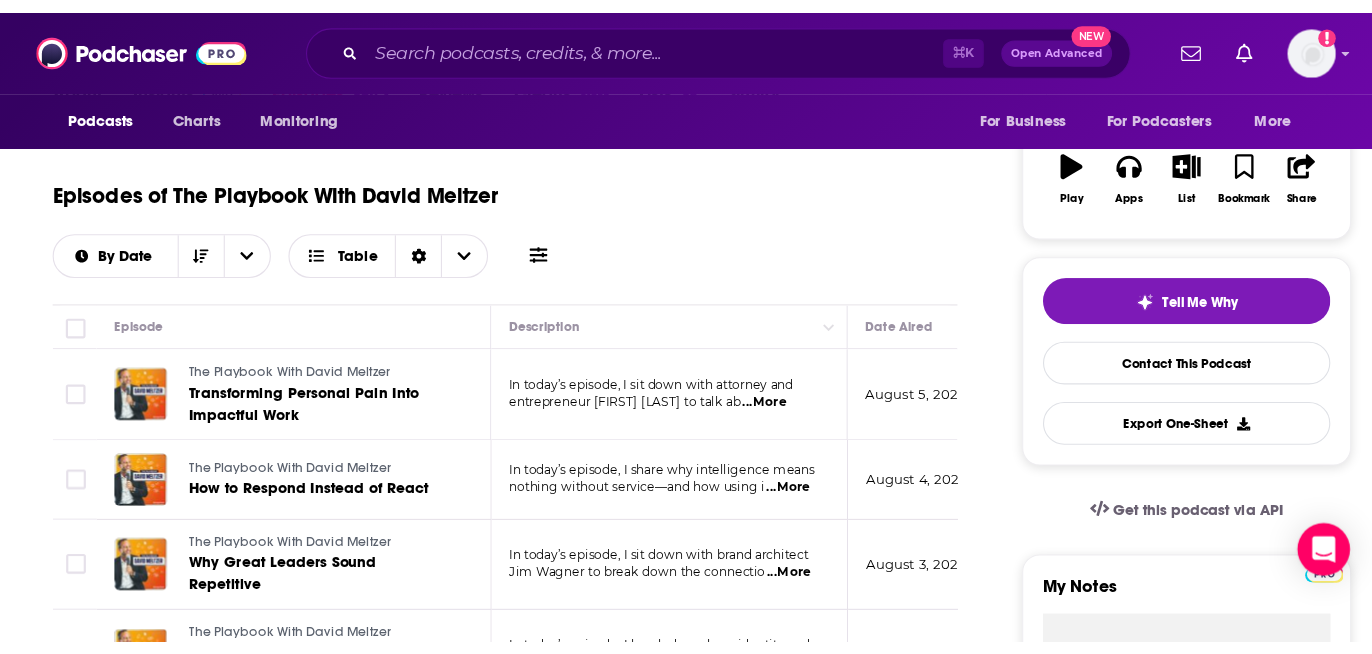 scroll, scrollTop: 309, scrollLeft: 0, axis: vertical 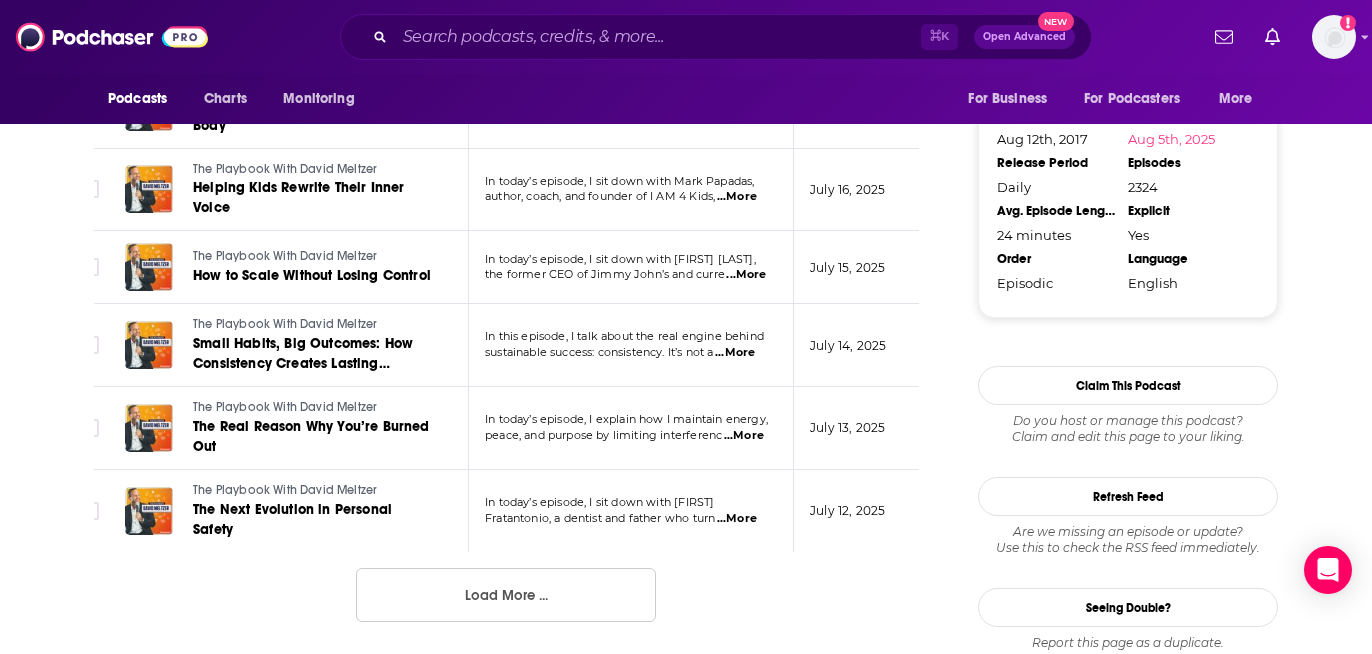 click on "Load More ..." at bounding box center (506, 595) 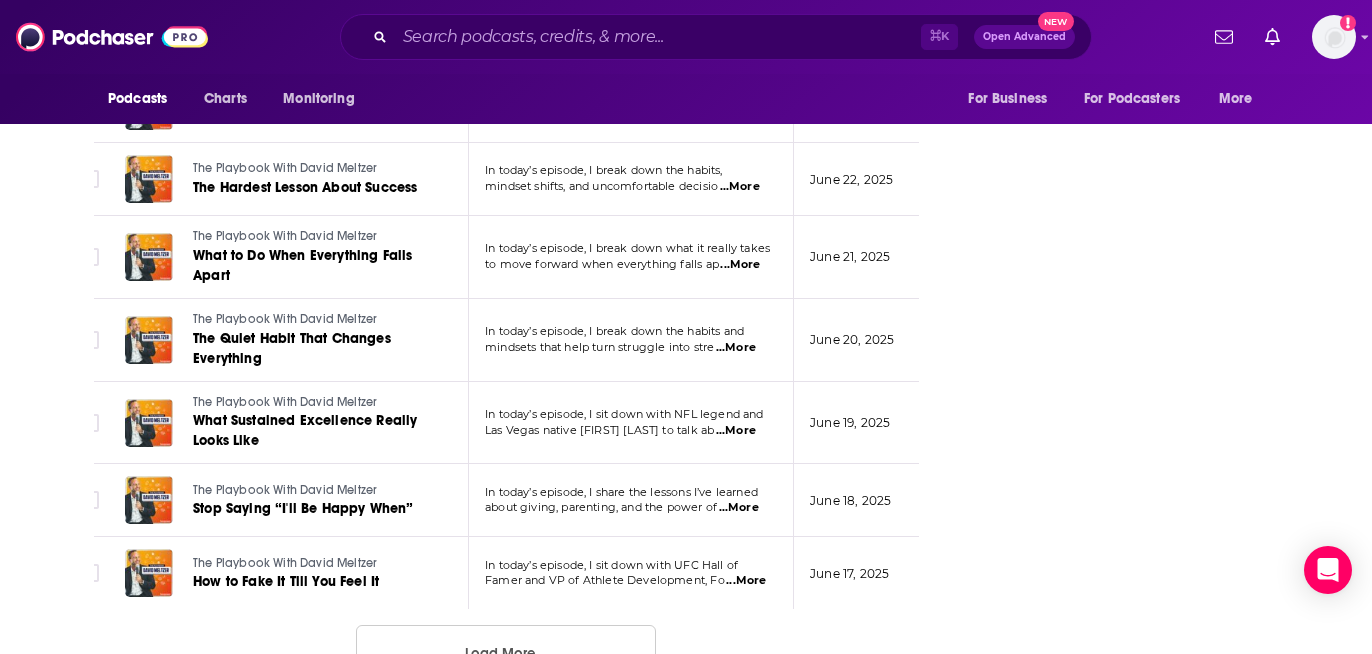 scroll, scrollTop: 4103, scrollLeft: 0, axis: vertical 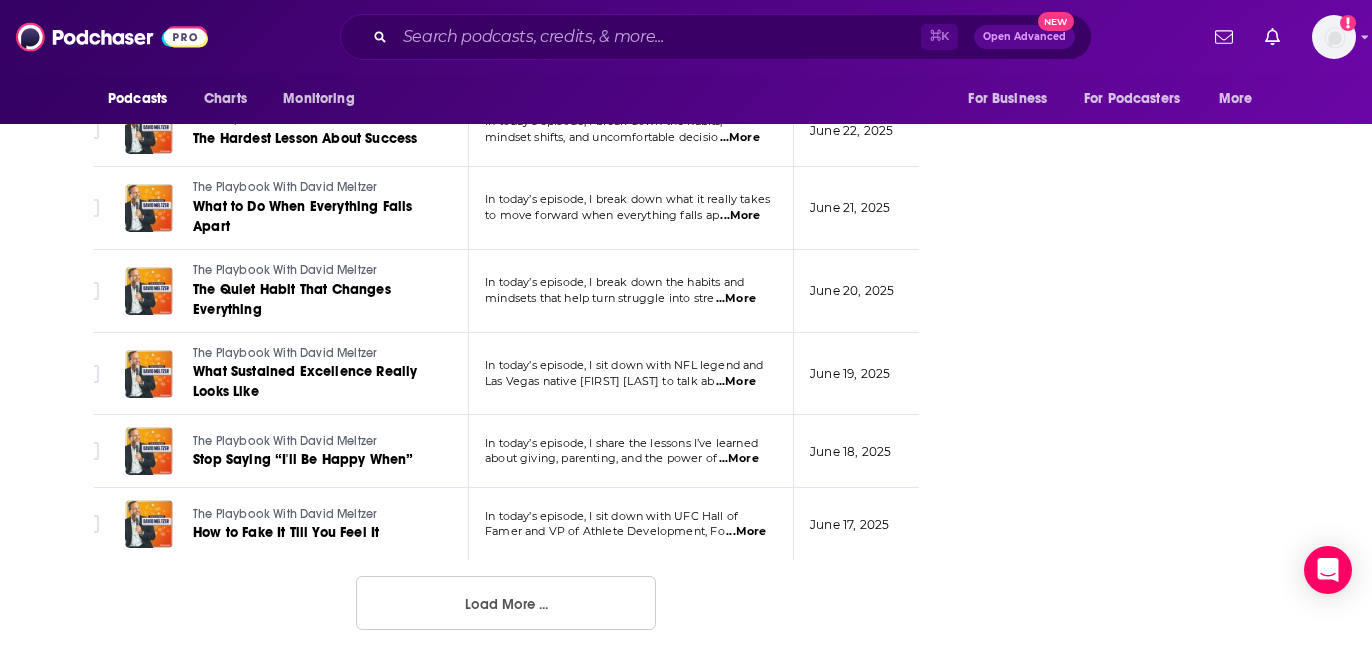 click on "Load More ..." at bounding box center (506, 603) 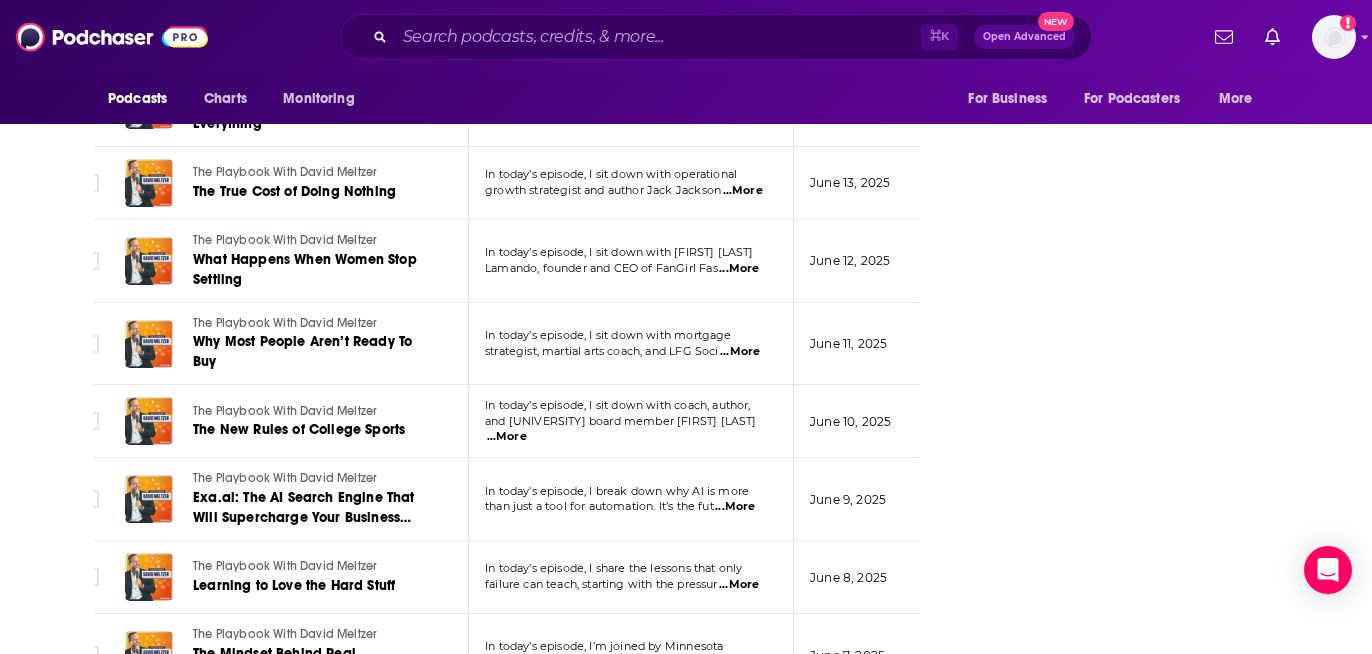 scroll, scrollTop: 4780, scrollLeft: 0, axis: vertical 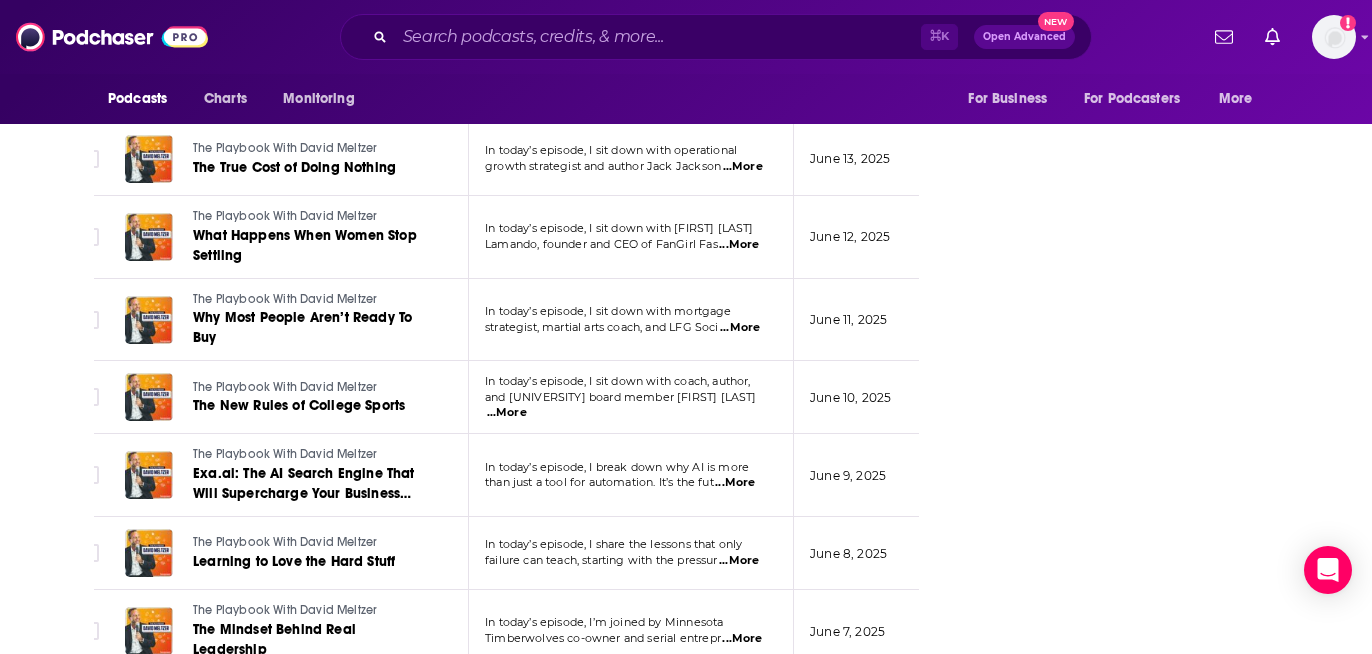 click on "...More" at bounding box center (735, 483) 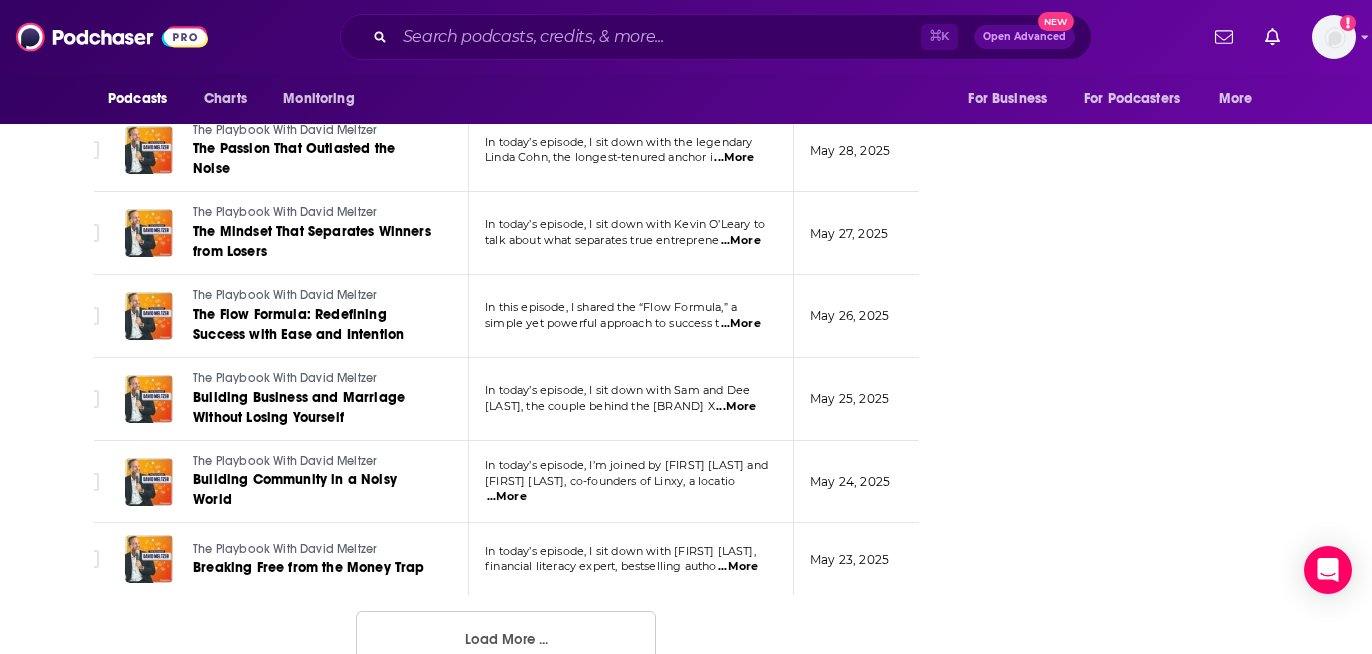 scroll, scrollTop: 6084, scrollLeft: 0, axis: vertical 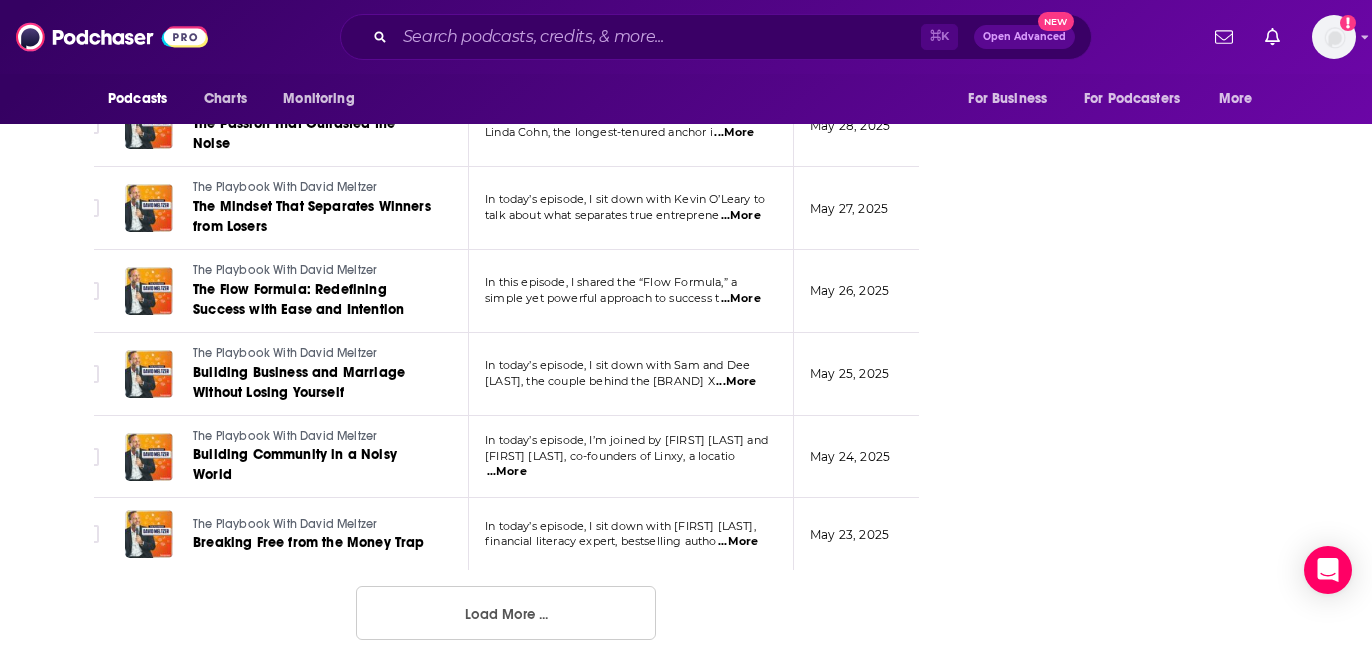 click on "Load More ..." at bounding box center (506, 613) 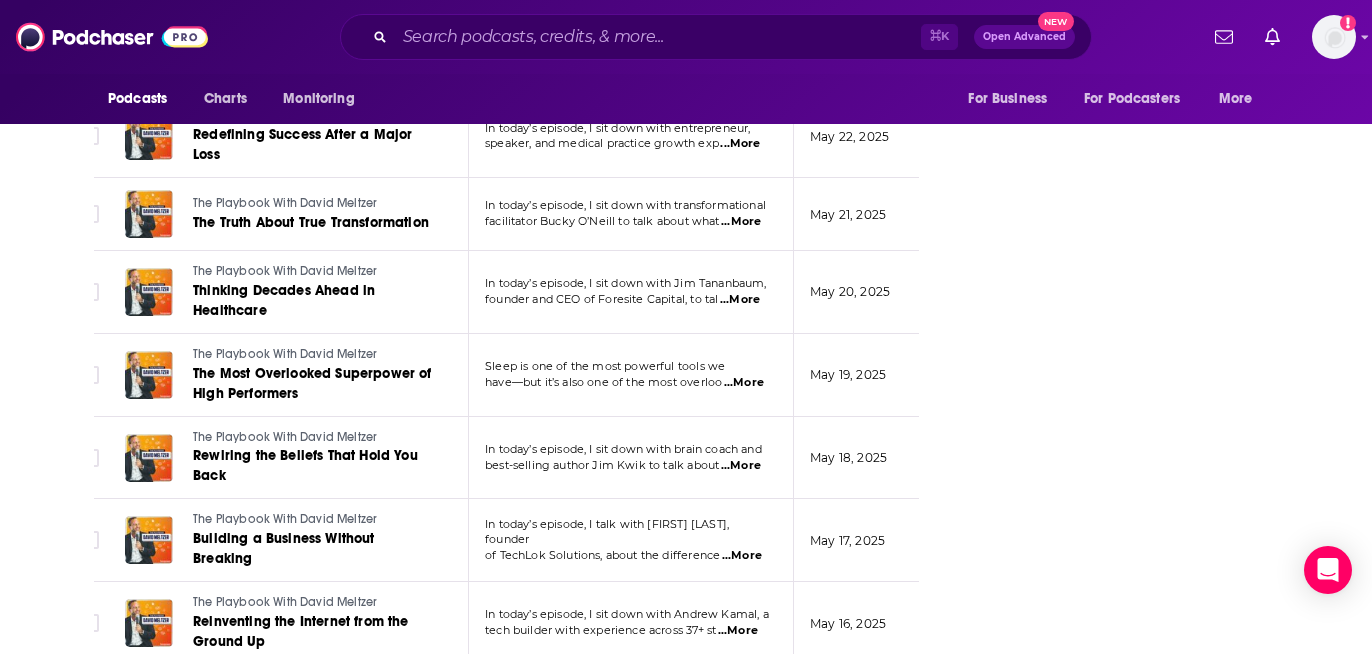 scroll, scrollTop: 6562, scrollLeft: 0, axis: vertical 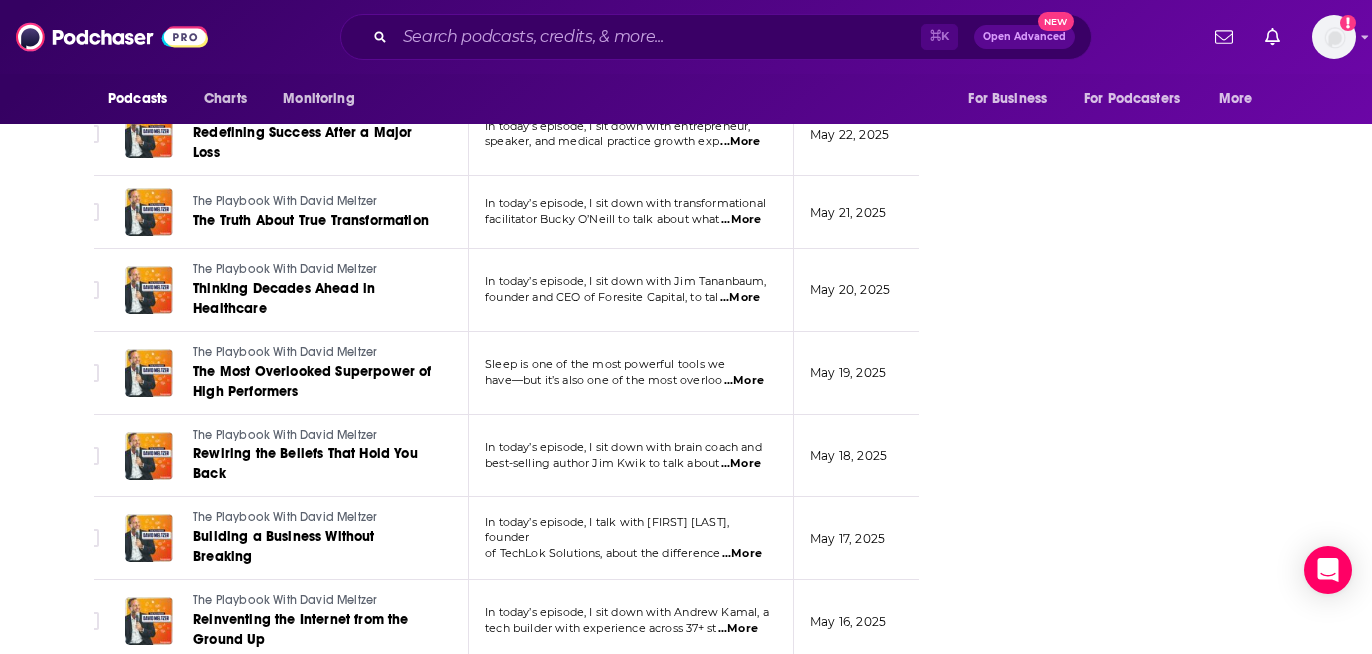 click on "...More" at bounding box center (742, 554) 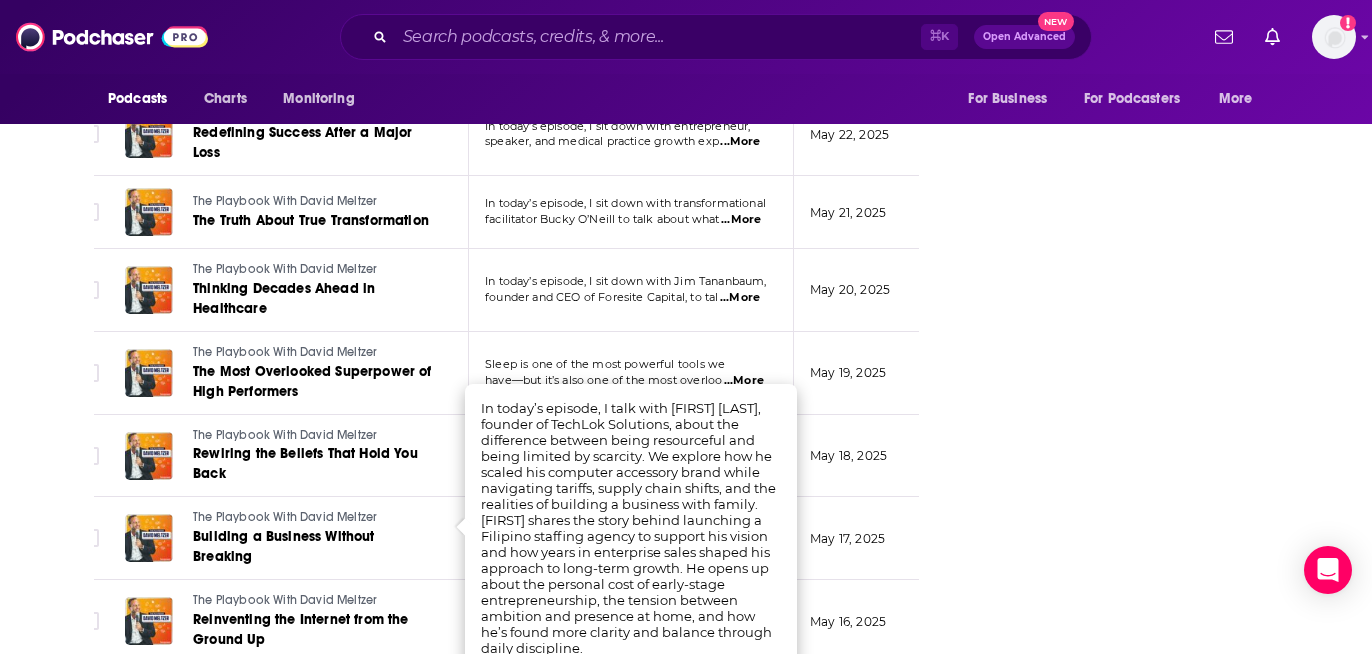 click on "About Insights Episodes 2324 Reviews Credits 656 Lists 7 Similar Episodes of The Playbook With [FIRST] [LAST] By Date Table Episode Description Date Aired Reach Episode Guests Length The Playbook With [FIRST] [LAST] Transforming Personal Pain Into Impactful Work In today’s episode, I sit down with attorney and entrepreneur [FIRST] [LAST] to talk ab  ...More August 5, 2025  Pending -- 16:36 s The Playbook With [FIRST] [LAST] How to Respond Instead of React In today’s episode, I share why intelligence means nothing without service—and how using i  ...More August 4, 2025  Pending -- 46:10 s The Playbook With [FIRST] [LAST] Why Great Leaders Sound Repetitive In today’s episode, I sit down with brand architect [FIRST] [LAST] to break down the connectio  ...More August 3, 2025  Pending -- 24:53 s The Playbook With [FIRST] [LAST] The Power of Alignment in Every Area of Life In today’s episode, I break down how identity and purpose work together to shape everythin  ...More August 2, 2025 Under 1.8k -- 28:08 s -- s s" at bounding box center (520, -1995) 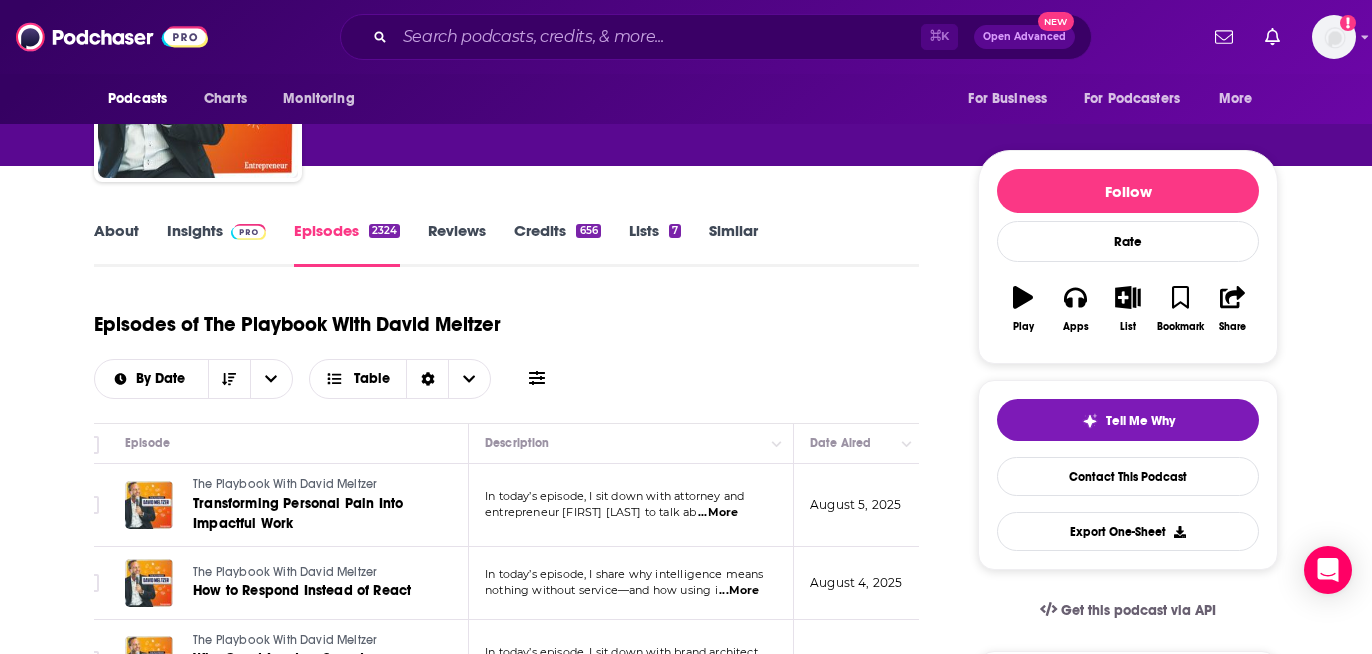 scroll, scrollTop: 342, scrollLeft: 0, axis: vertical 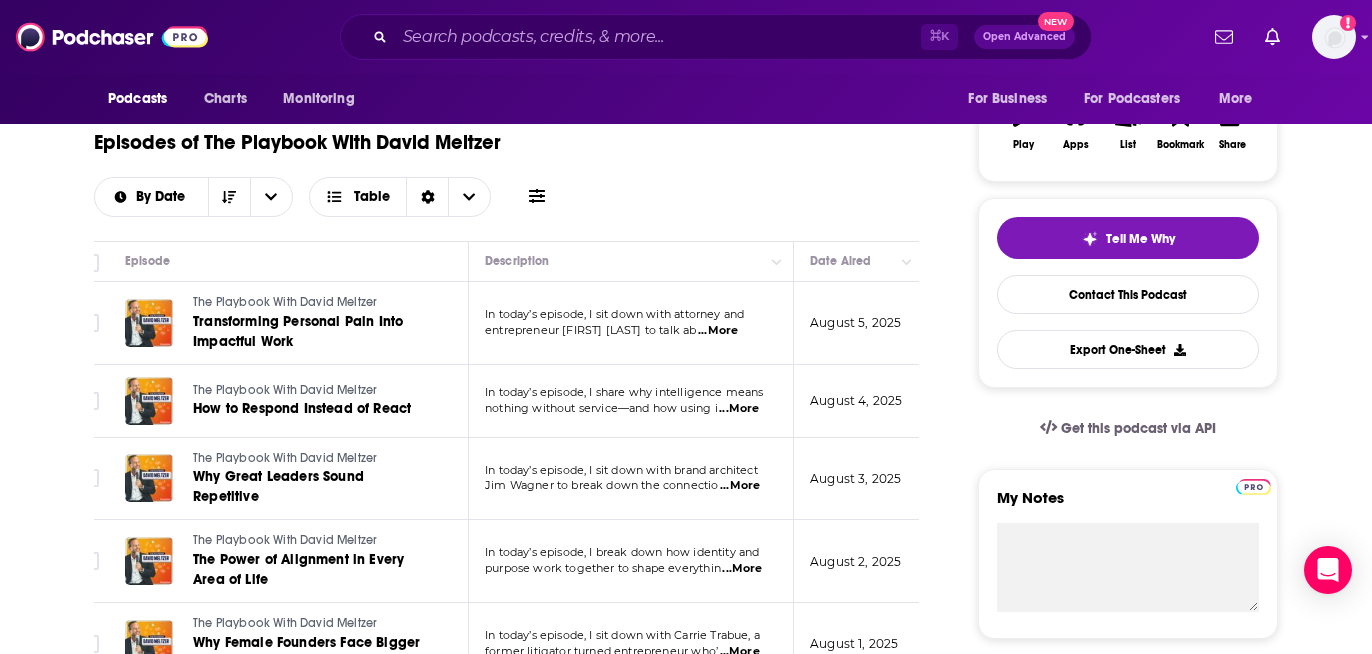 click on "...More" at bounding box center [718, 331] 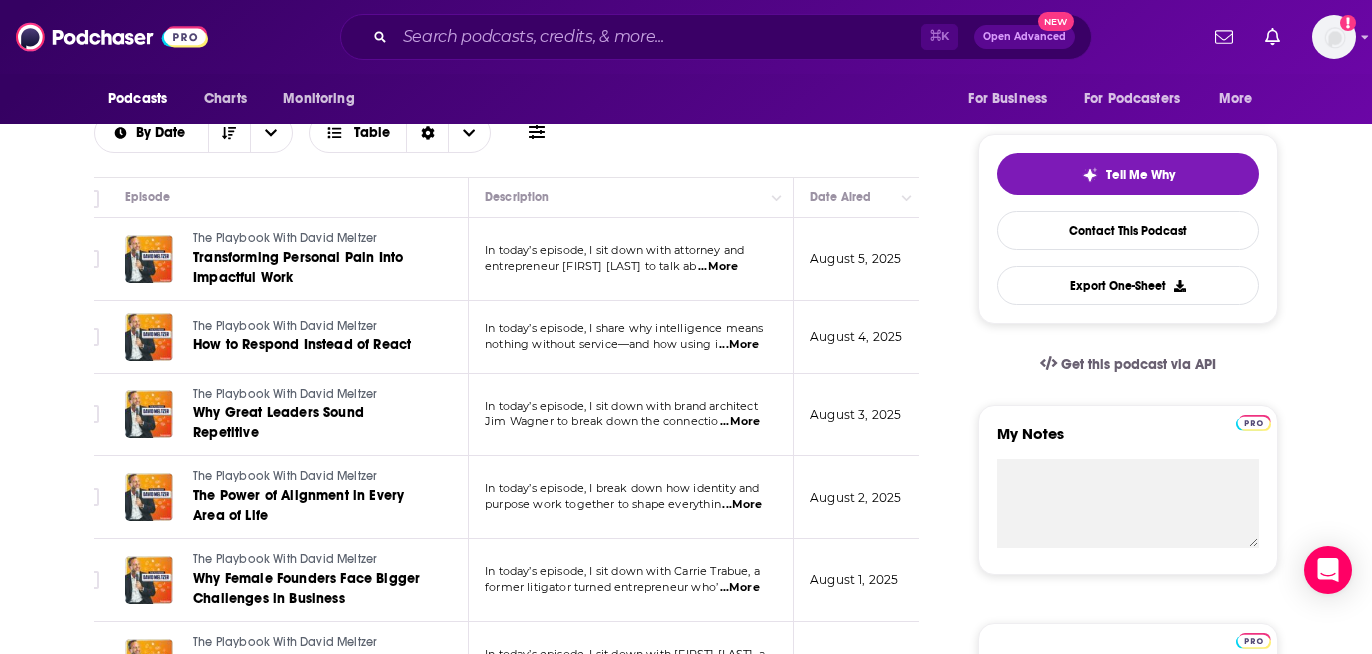 scroll, scrollTop: 407, scrollLeft: 0, axis: vertical 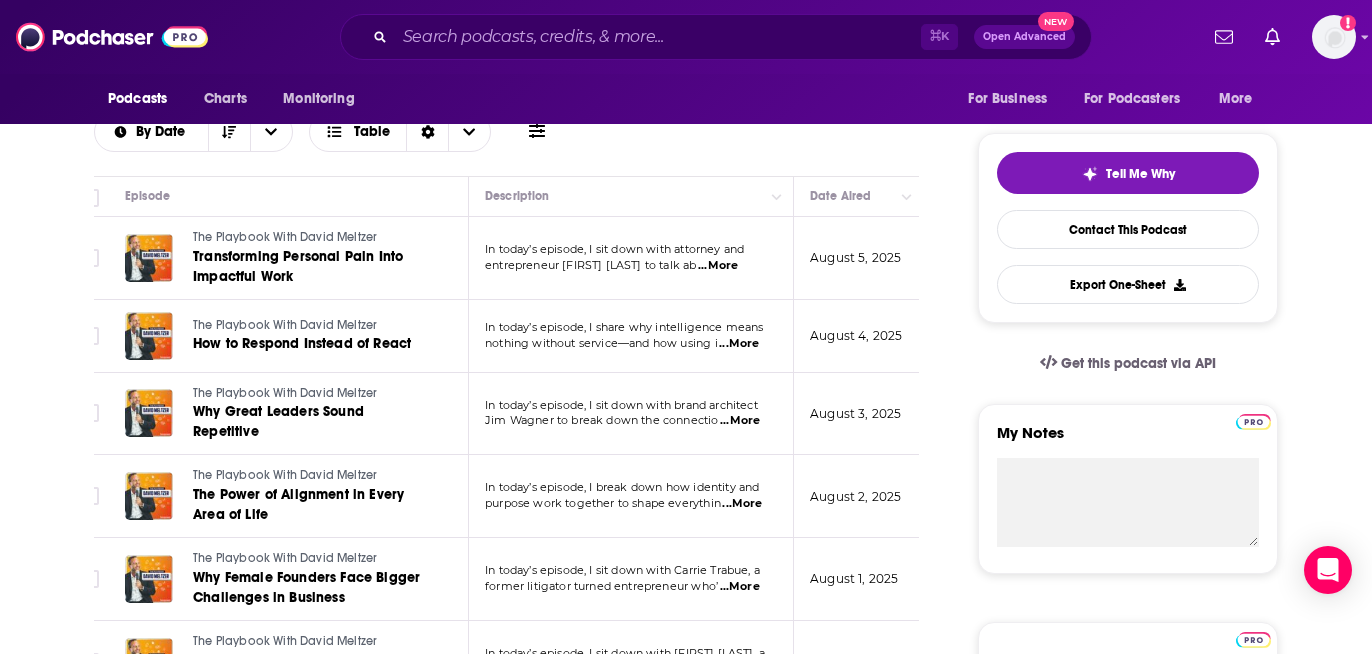 click on "...More" at bounding box center [740, 421] 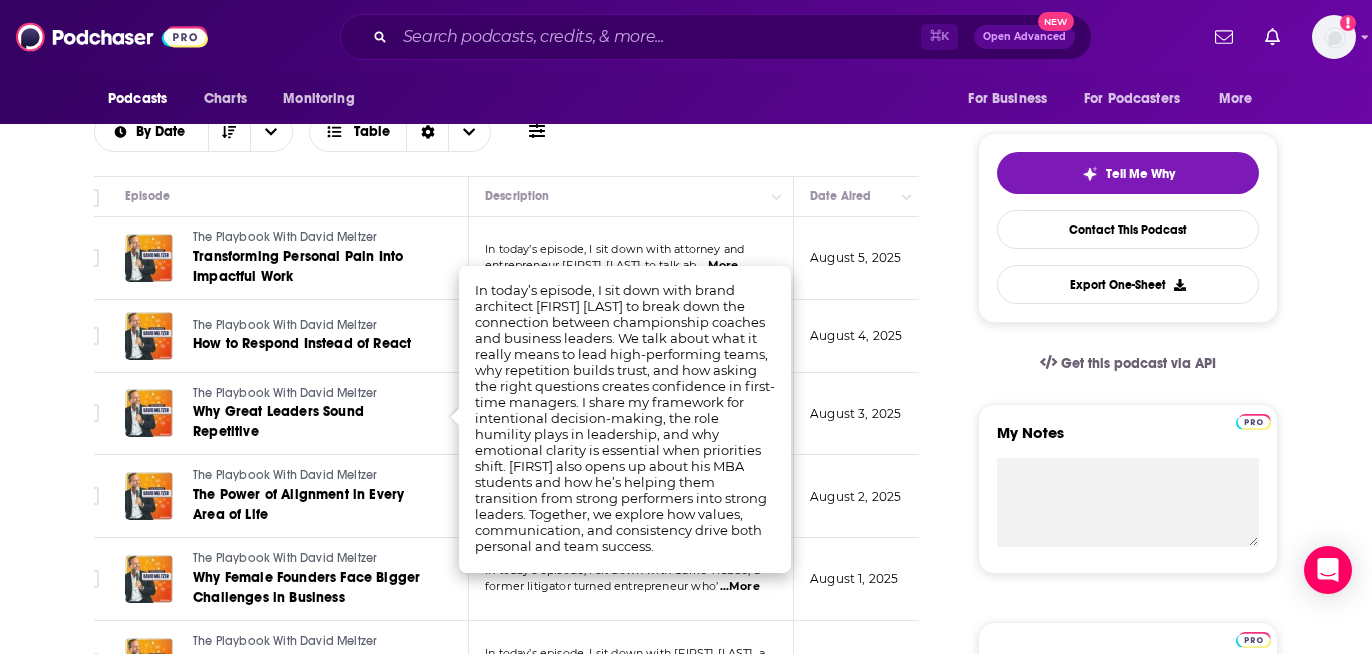 click on "Episodes of The Playbook With David Meltzer By Date Table" at bounding box center (506, 114) 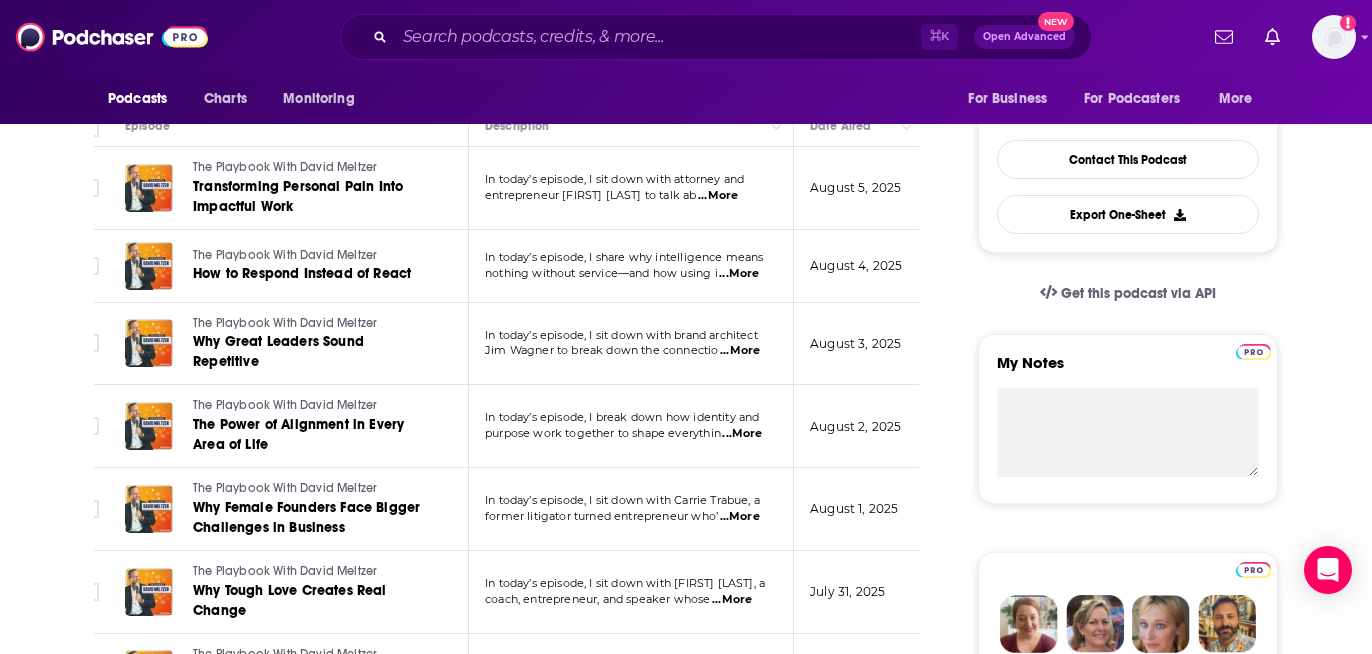 scroll, scrollTop: 485, scrollLeft: 0, axis: vertical 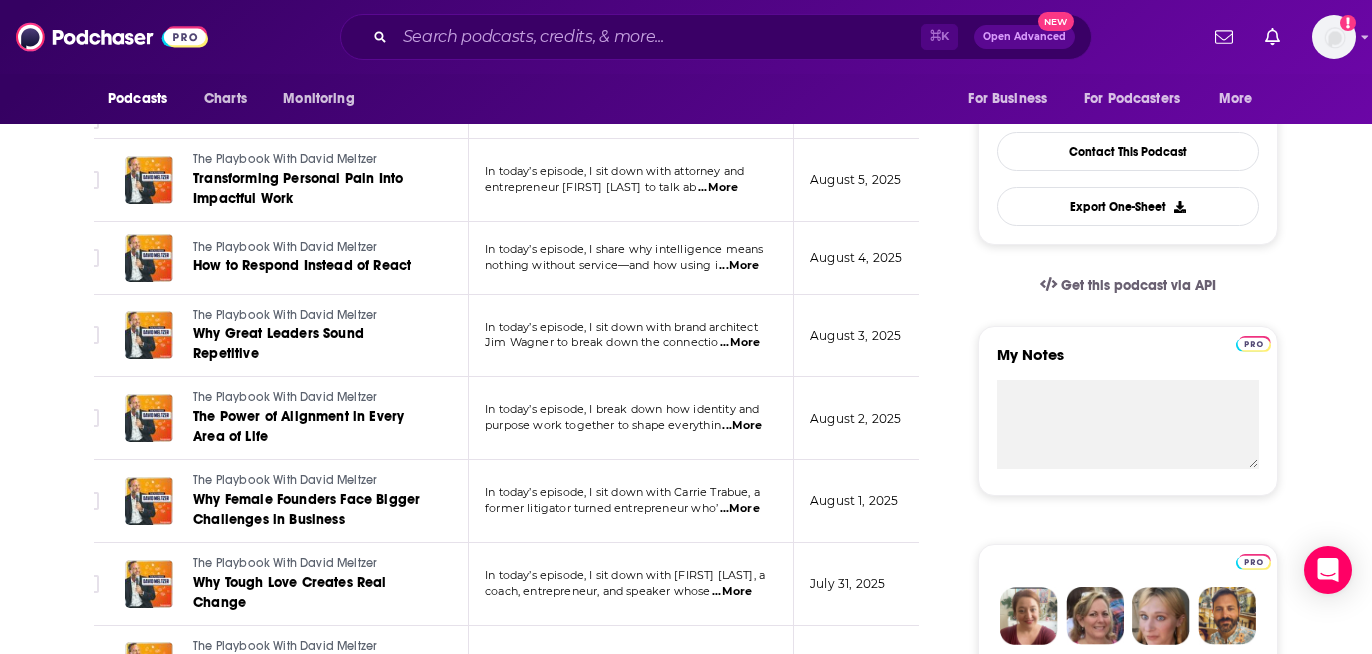 click on "...More" at bounding box center (742, 426) 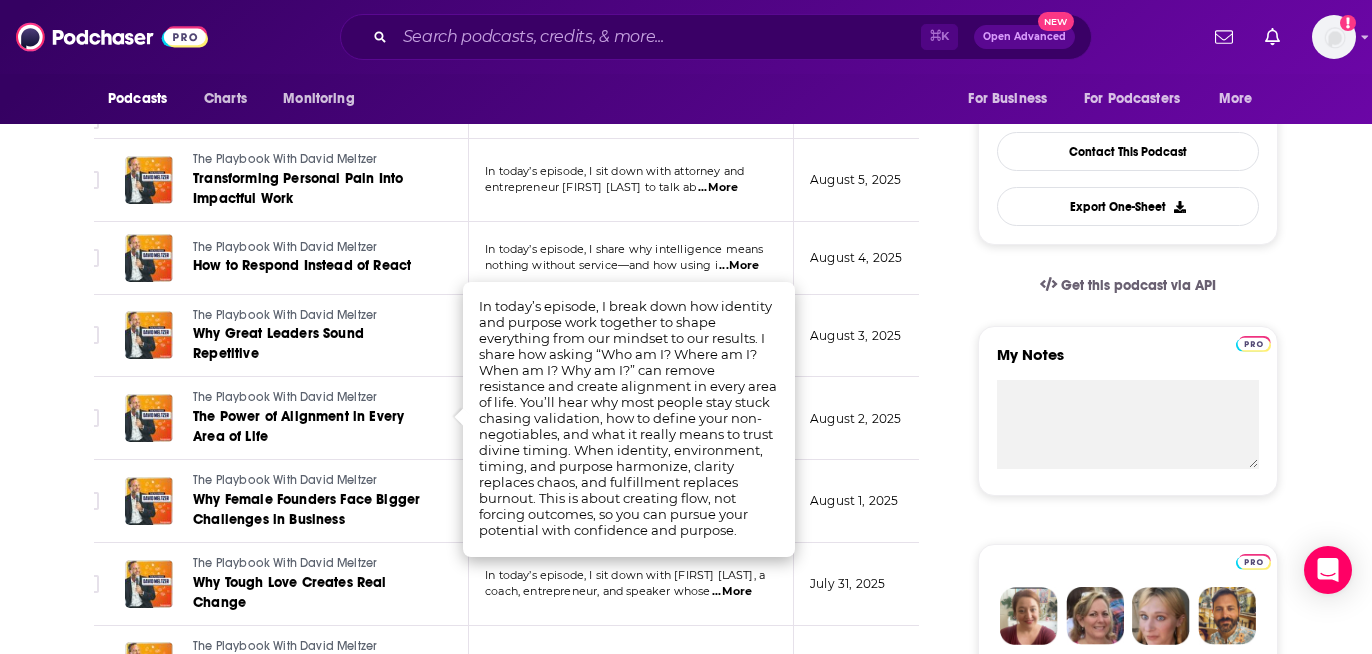 click on "In today’s episode, I sit down with attorney and entrepreneur [FIRST] [LAST] to talk ab  ...More" at bounding box center [631, 180] 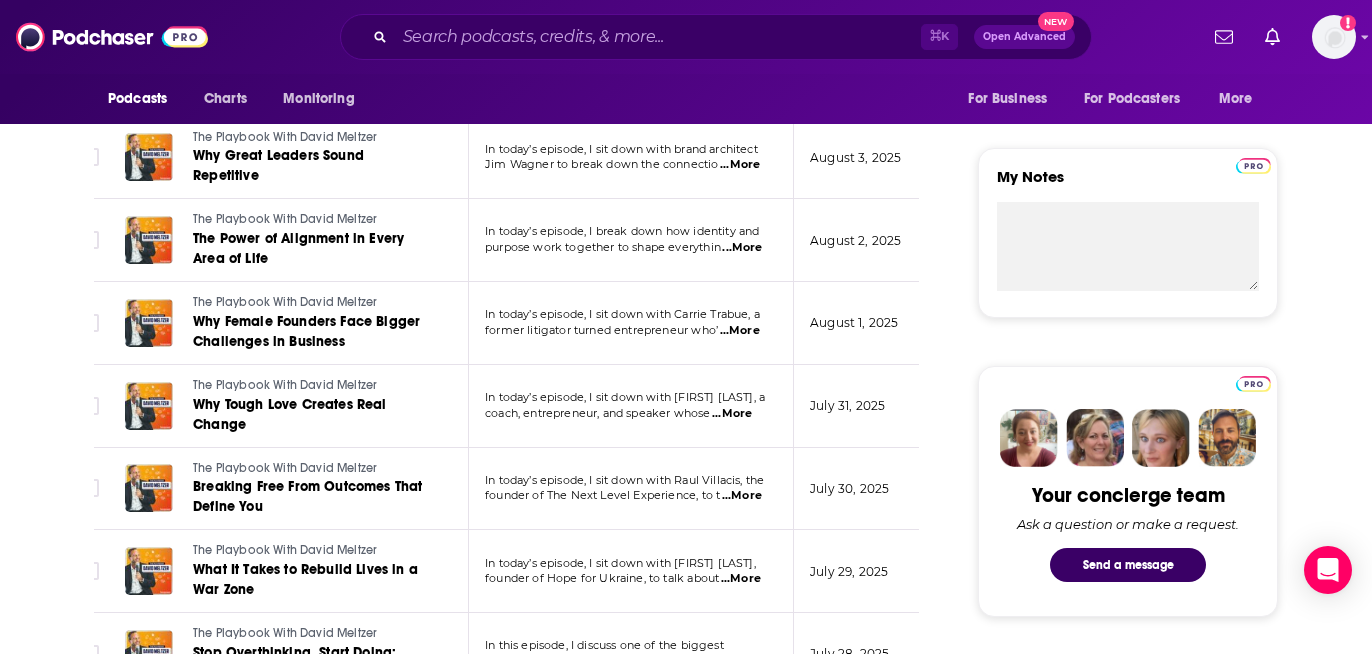 scroll, scrollTop: 709, scrollLeft: 0, axis: vertical 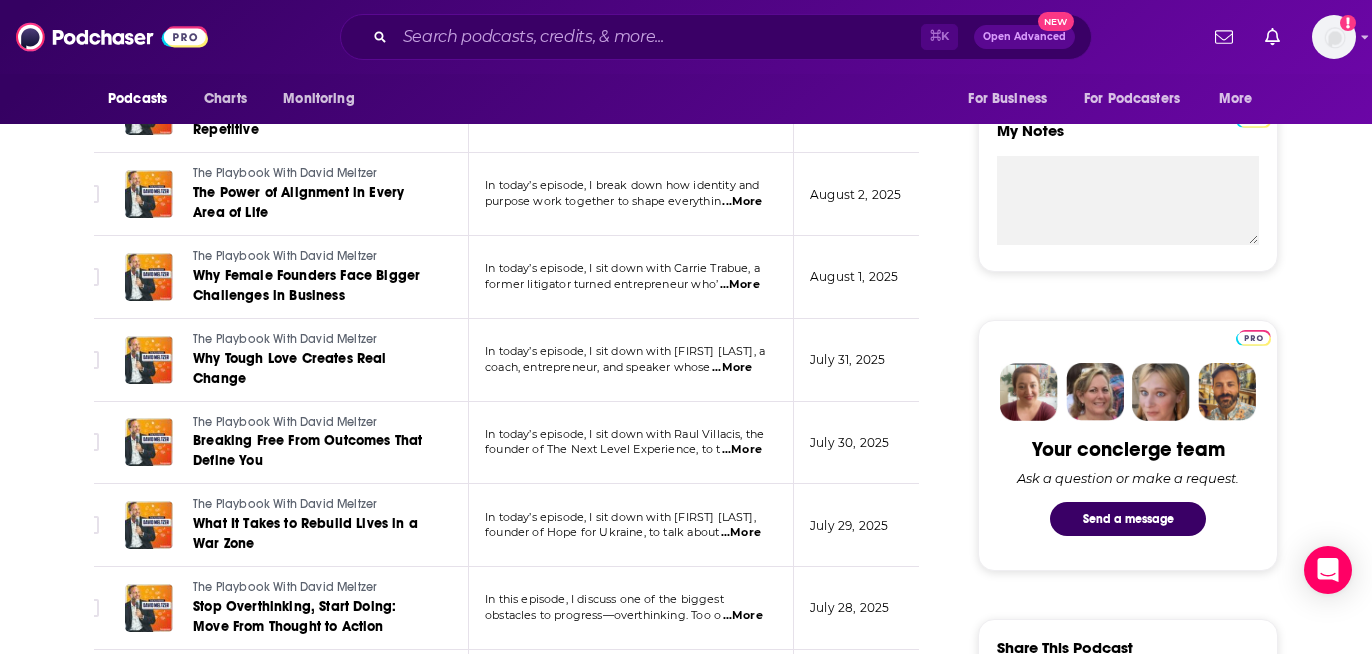 click on "...More" at bounding box center [742, 450] 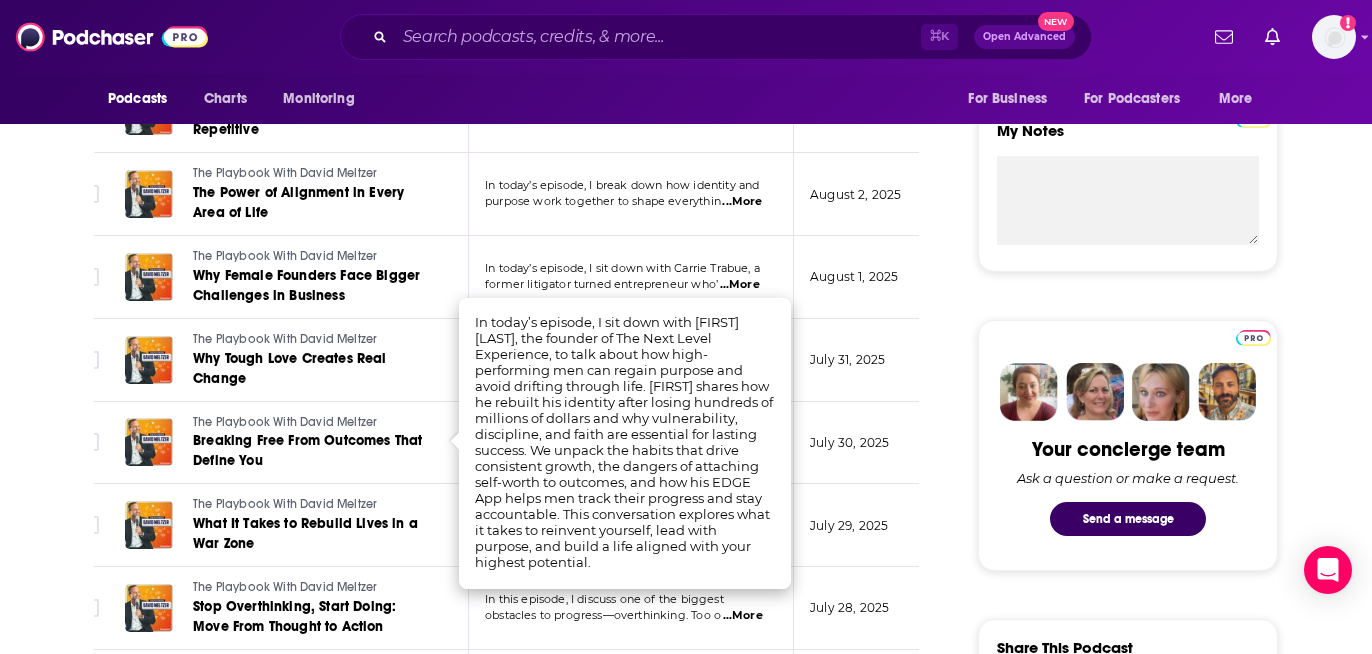 click on "About Insights Episodes 2324 Reviews Credits 656 Lists 7 Similar Episodes of The Playbook With [FIRST] [LAST] By Date Table Episode Description Date Aired Reach Episode Guests Length The Playbook With [FIRST] [LAST] Transforming Personal Pain Into Impactful Work In today’s episode, I sit down with attorney and entrepreneur [FIRST] [LAST] to talk ab  ...More August 5, 2025  Pending -- 16:36 s The Playbook With [FIRST] [LAST] How to Respond Instead of React In today’s episode, I share why intelligence means nothing without service—and how using i  ...More August 4, 2025  Pending -- 46:10 s The Playbook With [FIRST] [LAST] Why Great Leaders Sound Repetitive In today’s episode, I sit down with brand architect [FIRST] [LAST] to break down the connectio  ...More August 3, 2025  Pending -- 24:53 s The Playbook With [FIRST] [LAST] The Power of Alignment in Every Area of Life In today’s episode, I break down how identity and purpose work together to shape everythin  ...More August 2, 2025 Under 1.8k -- 28:08 s -- s s" at bounding box center (520, 3858) 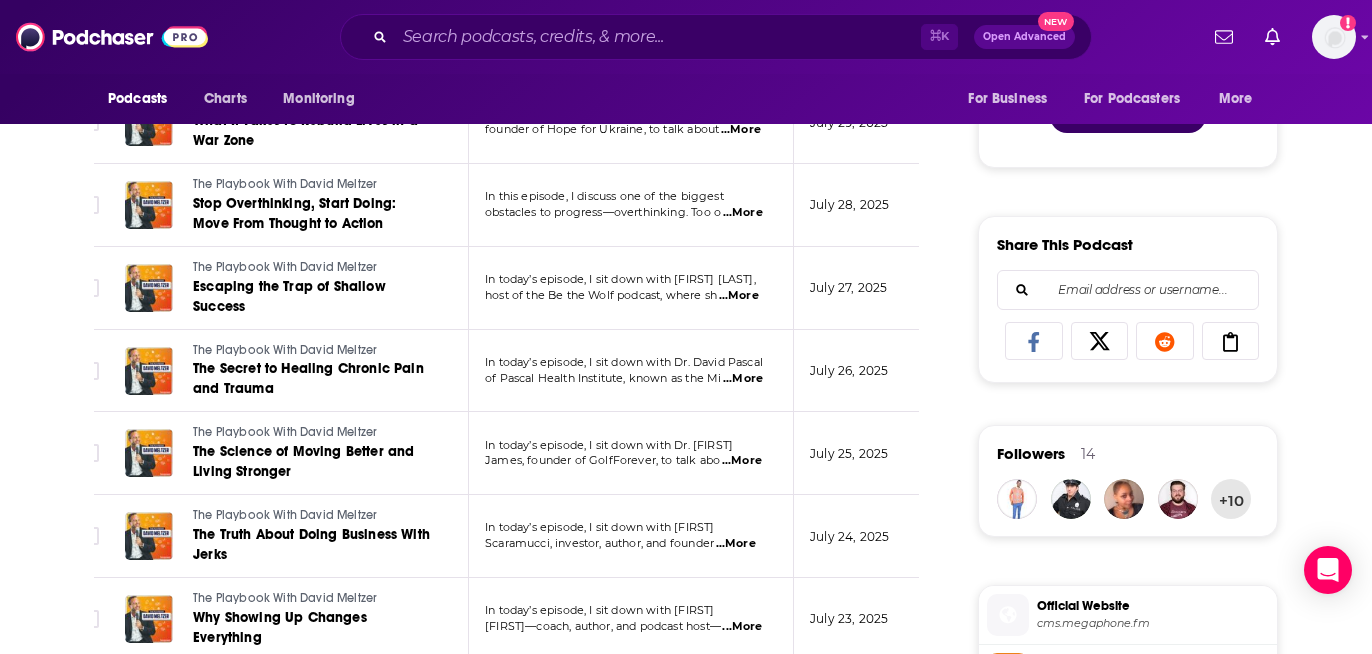 scroll, scrollTop: 1113, scrollLeft: 0, axis: vertical 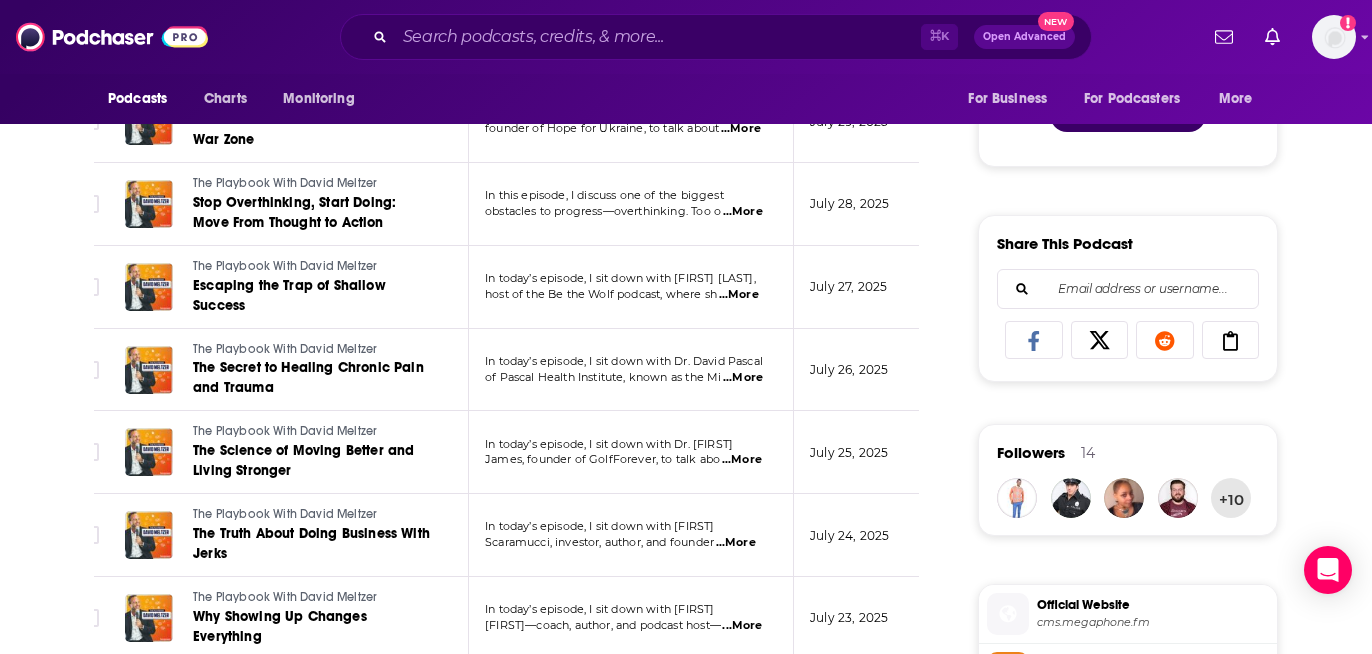 click on "...More" at bounding box center [742, 460] 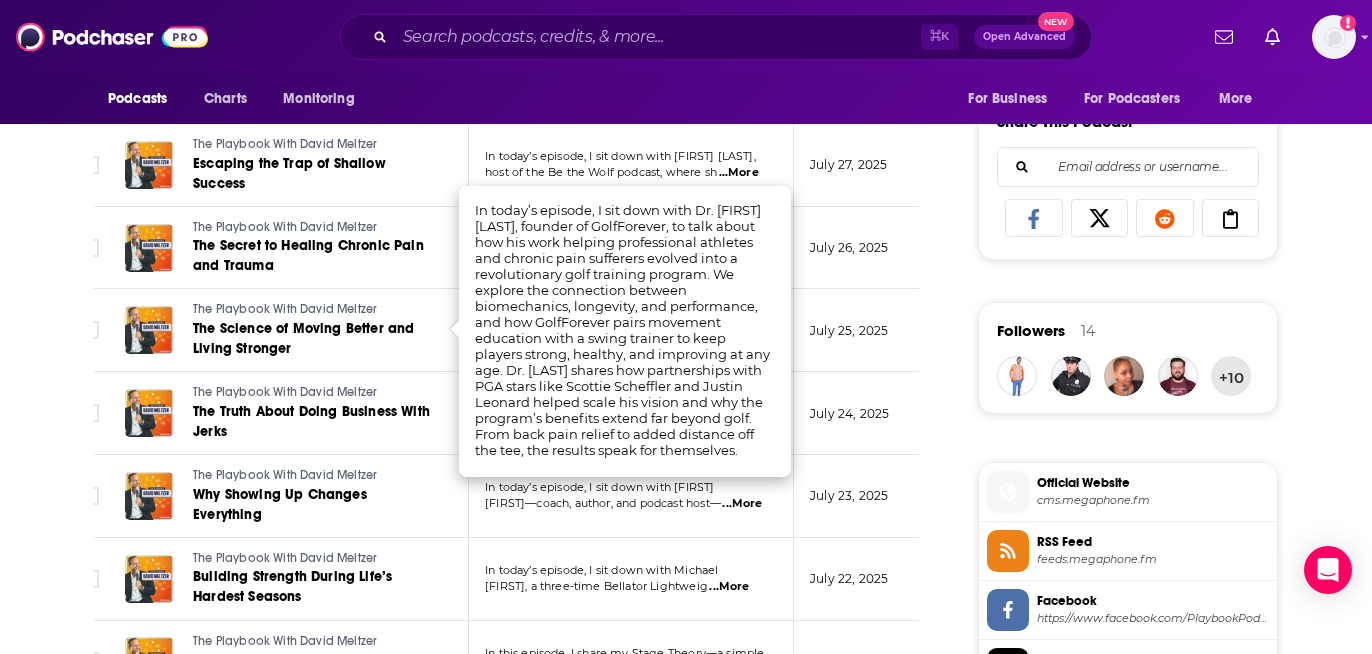 scroll, scrollTop: 1238, scrollLeft: 0, axis: vertical 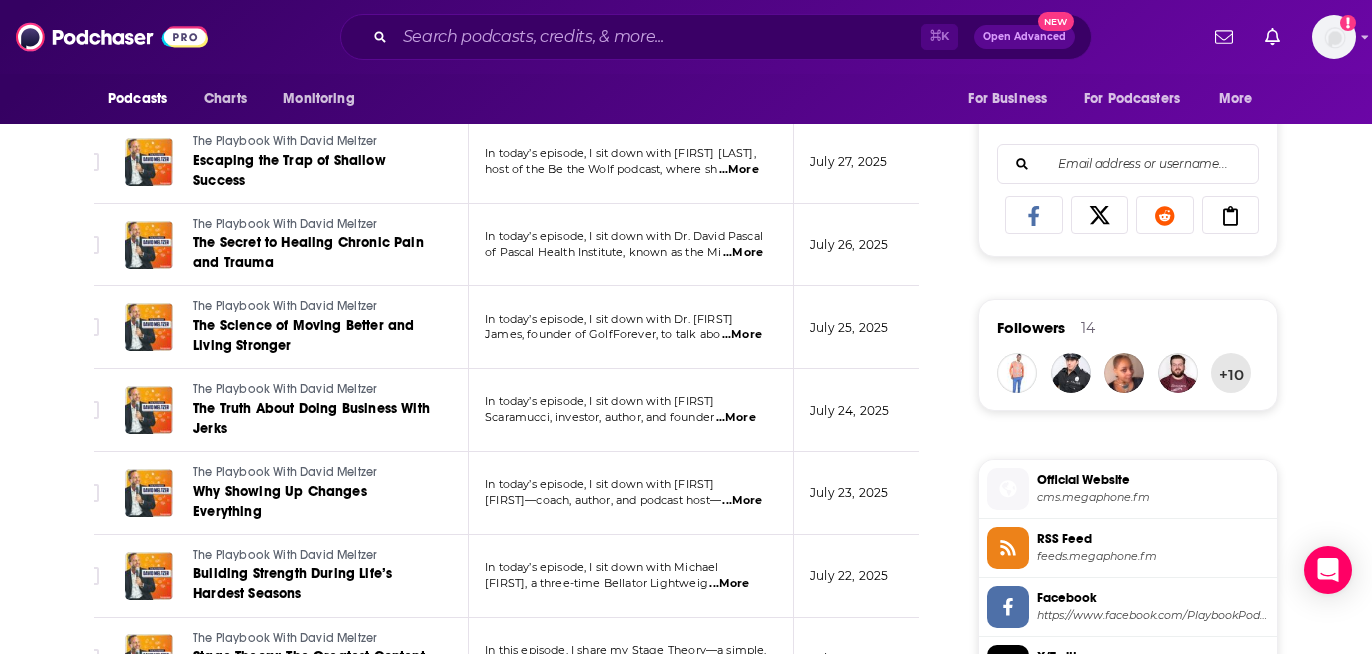 click on "About Insights Episodes 2324 Reviews Credits 656 Lists 7 Similar Episodes of The Playbook With [FIRST] [LAST] By Date Table Episode Description Date Aired Reach Episode Guests Length The Playbook With [FIRST] [LAST] Transforming Personal Pain Into Impactful Work In today’s episode, I sit down with attorney and entrepreneur [FIRST] [LAST] to talk ab  ...More August 5, 2025  Pending -- 16:36 s The Playbook With [FIRST] [LAST] How to Respond Instead of React In today’s episode, I share why intelligence means nothing without service—and how using i  ...More August 4, 2025  Pending -- 46:10 s The Playbook With [FIRST] [LAST] Why Great Leaders Sound Repetitive In today’s episode, I sit down with brand architect [FIRST] [LAST] to break down the connectio  ...More August 3, 2025  Pending -- 24:53 s The Playbook With [FIRST] [LAST] The Power of Alignment in Every Area of Life In today’s episode, I break down how identity and purpose work together to shape everythin  ...More August 2, 2025 Under 1.8k -- 28:08 s -- s s" at bounding box center (520, 3329) 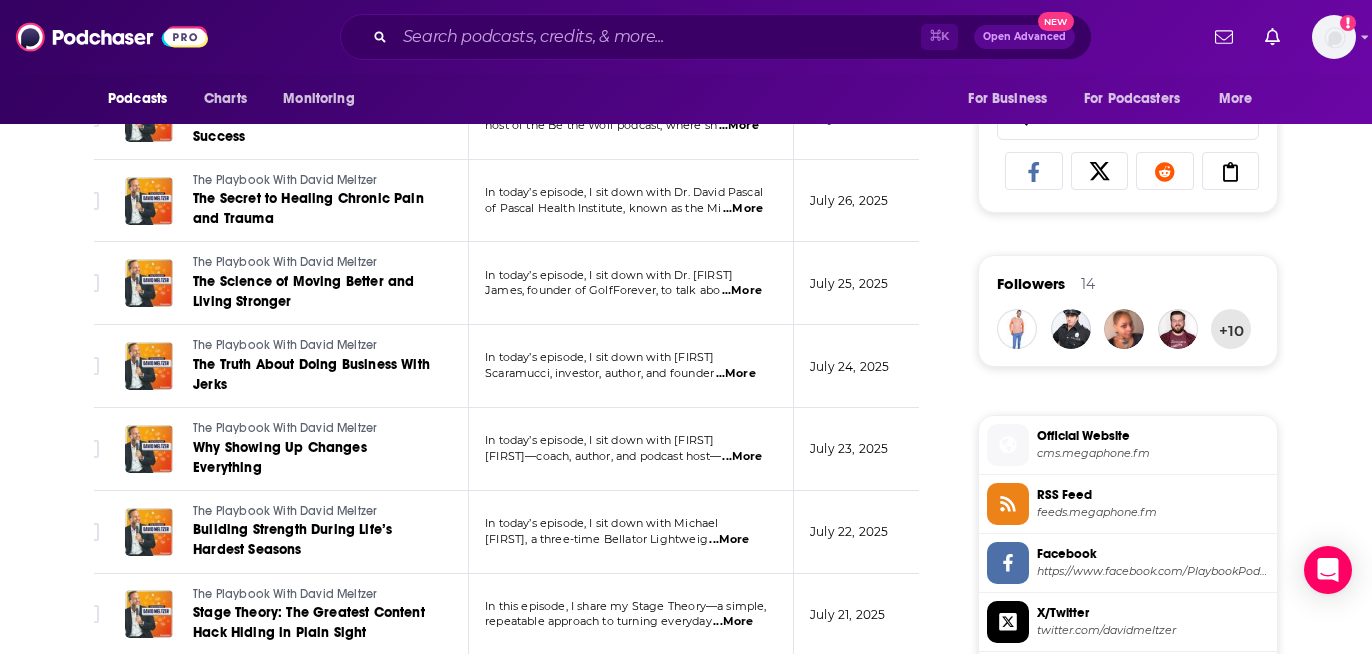 scroll, scrollTop: 1287, scrollLeft: 0, axis: vertical 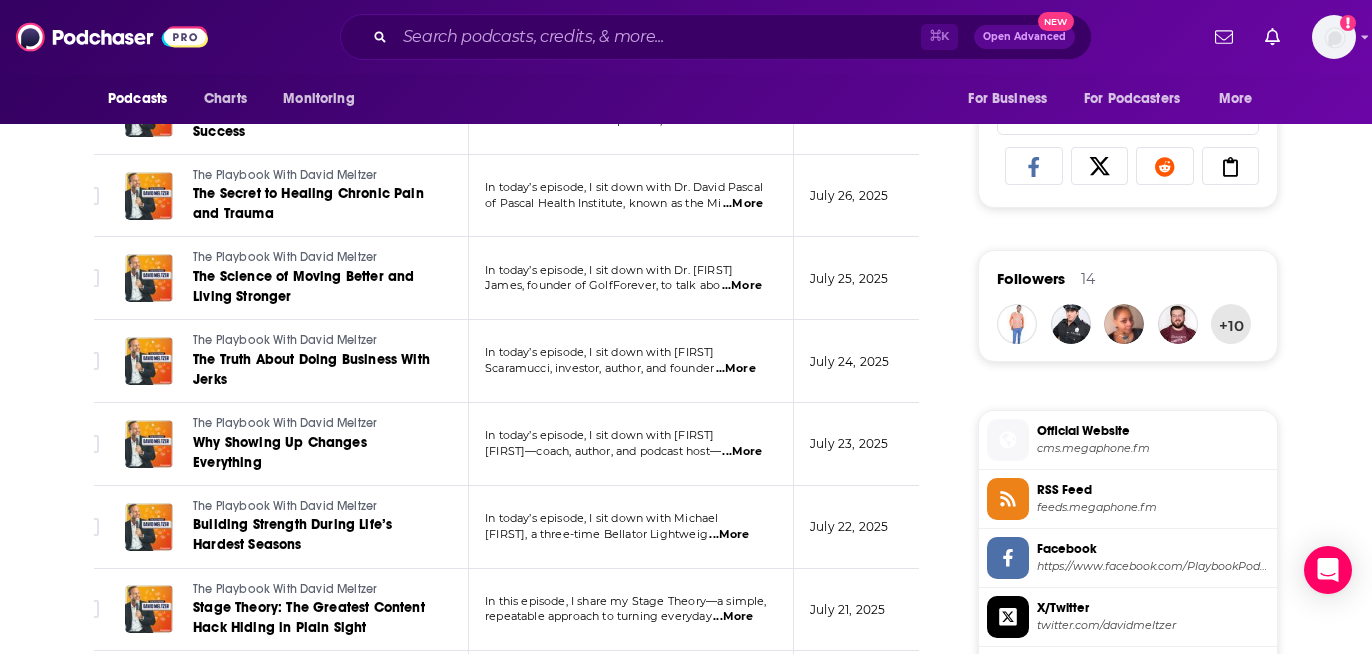 click on "...More" at bounding box center [736, 369] 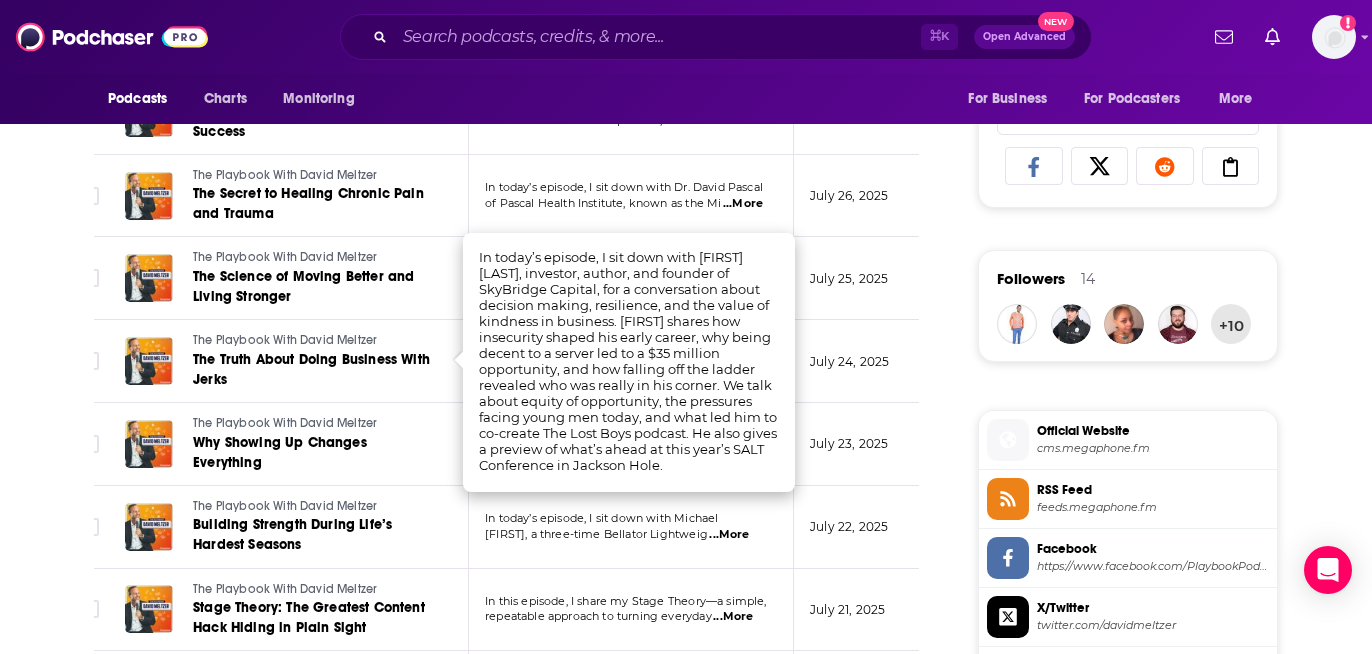 click on "About Insights Episodes 2324 Reviews Credits 656 Lists 7 Similar Episodes of The Playbook With [FIRST] [LAST] By Date Table Episode Description Date Aired Reach Episode Guests Length The Playbook With [FIRST] [LAST] Transforming Personal Pain Into Impactful Work In today’s episode, I sit down with attorney and entrepreneur [FIRST] [LAST] to talk ab  ...More August 5, 2025  Pending -- 16:36 s The Playbook With [FIRST] [LAST] How to Respond Instead of React In today’s episode, I share why intelligence means nothing without service—and how using i  ...More August 4, 2025  Pending -- 46:10 s The Playbook With [FIRST] [LAST] Why Great Leaders Sound Repetitive In today’s episode, I sit down with brand architect [FIRST] [LAST] to break down the connectio  ...More August 3, 2025  Pending -- 24:53 s The Playbook With [FIRST] [LAST] The Power of Alignment in Every Area of Life In today’s episode, I break down how identity and purpose work together to shape everythin  ...More August 2, 2025 Under 1.8k -- 28:08 s -- s s" at bounding box center [520, 3280] 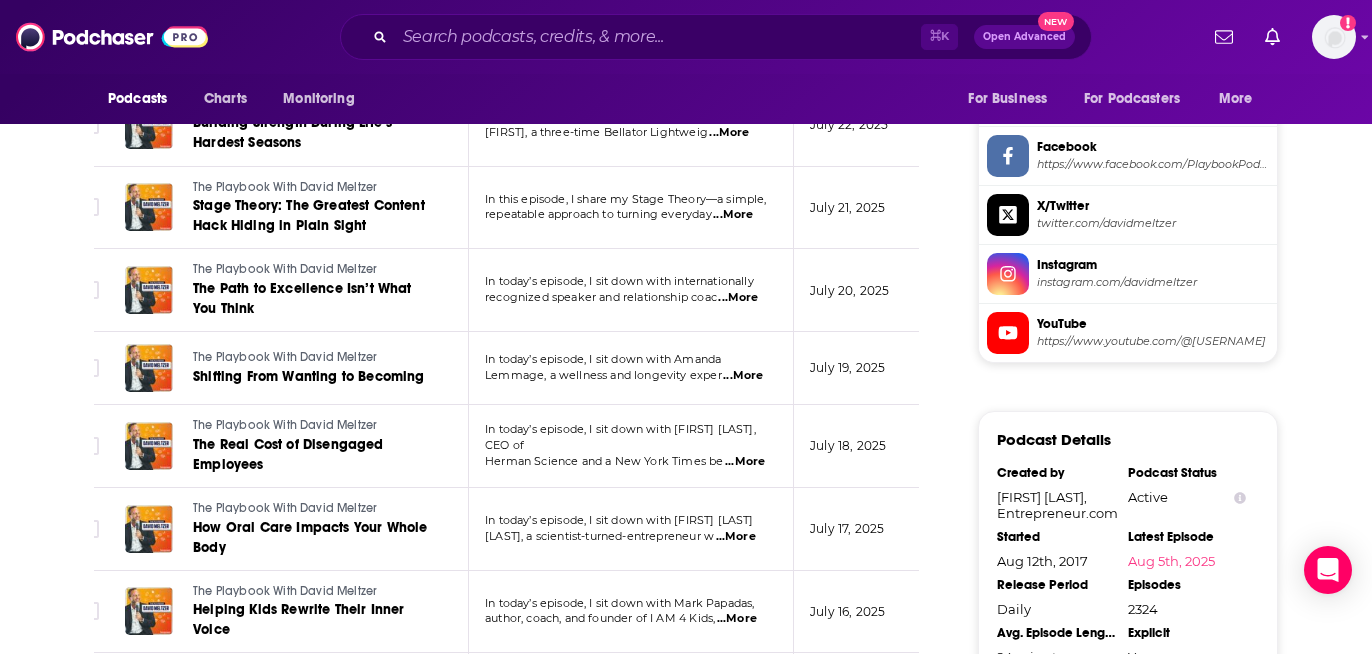 scroll, scrollTop: 1698, scrollLeft: 0, axis: vertical 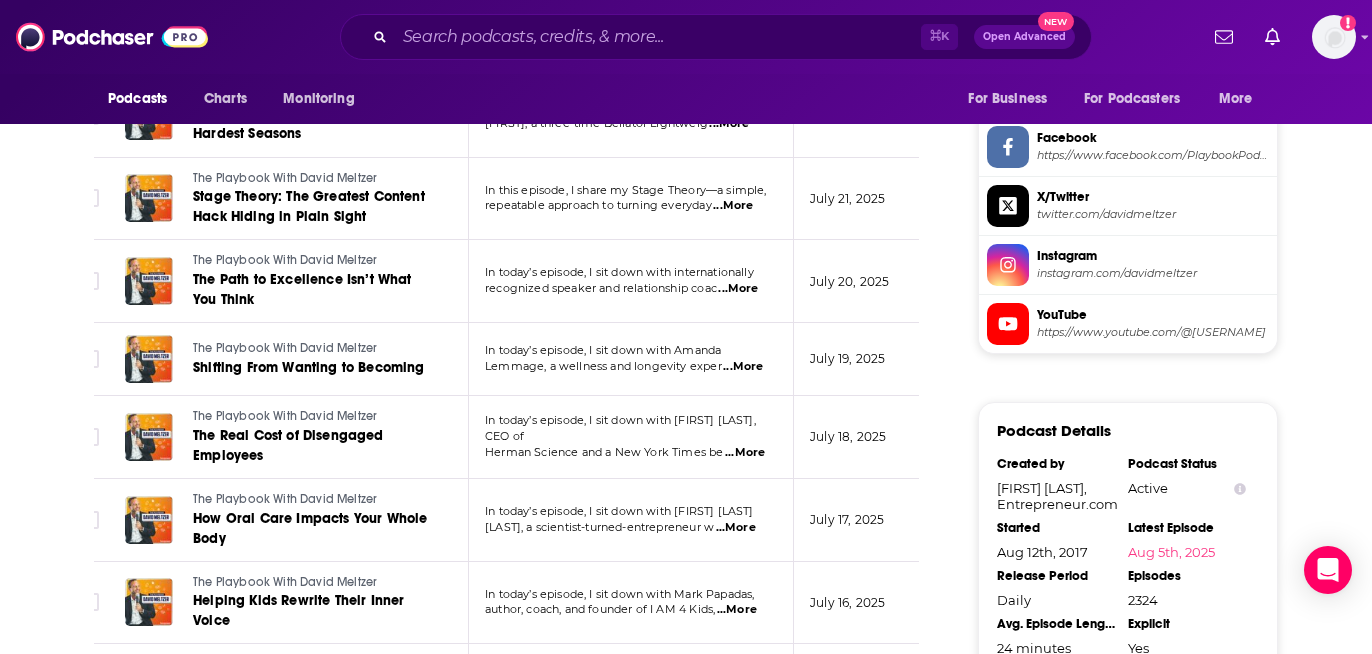 click on "...More" at bounding box center (745, 453) 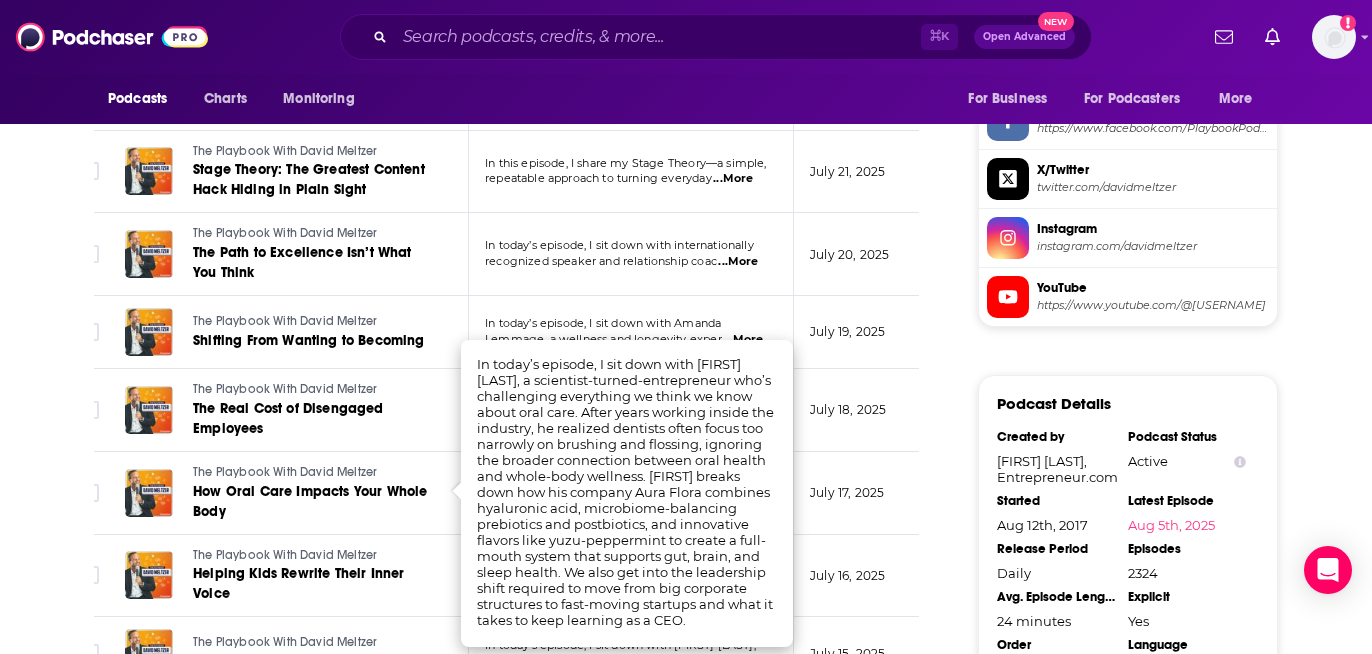 scroll, scrollTop: 1726, scrollLeft: 0, axis: vertical 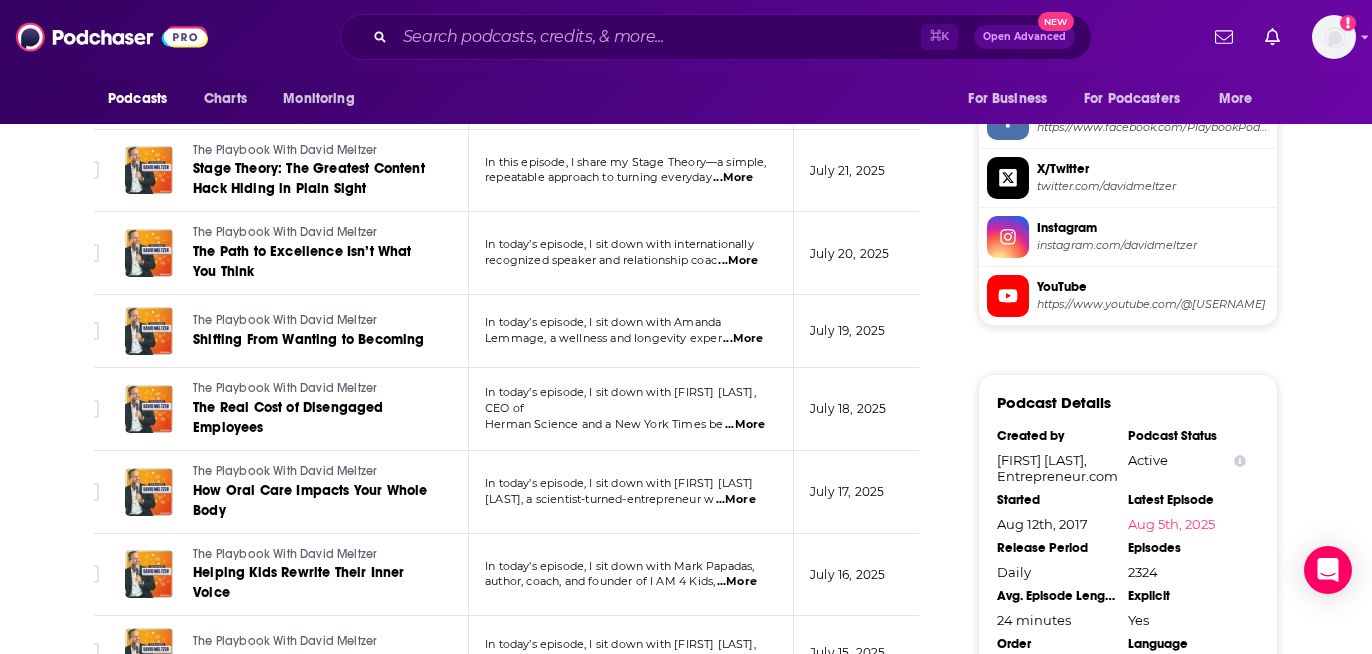click on "About Insights Episodes 2324 Reviews Credits 656 Lists 7 Similar Episodes of The Playbook With [FIRST] [LAST] By Date Table Episode Description Date Aired Reach Episode Guests Length The Playbook With [FIRST] [LAST] Transforming Personal Pain Into Impactful Work In today’s episode, I sit down with attorney and entrepreneur [FIRST] [LAST] to talk ab  ...More August 5, 2025  Pending -- 16:36 s The Playbook With [FIRST] [LAST] How to Respond Instead of React In today’s episode, I share why intelligence means nothing without service—and how using i  ...More August 4, 2025  Pending -- 46:10 s The Playbook With [FIRST] [LAST] Why Great Leaders Sound Repetitive In today’s episode, I sit down with brand architect [FIRST] [LAST] to break down the connectio  ...More August 3, 2025  Pending -- 24:53 s The Playbook With [FIRST] [LAST] The Power of Alignment in Every Area of Life In today’s episode, I break down how identity and purpose work together to shape everythin  ...More August 2, 2025 Under 1.8k -- 28:08 s -- s s" at bounding box center [520, 2841] 